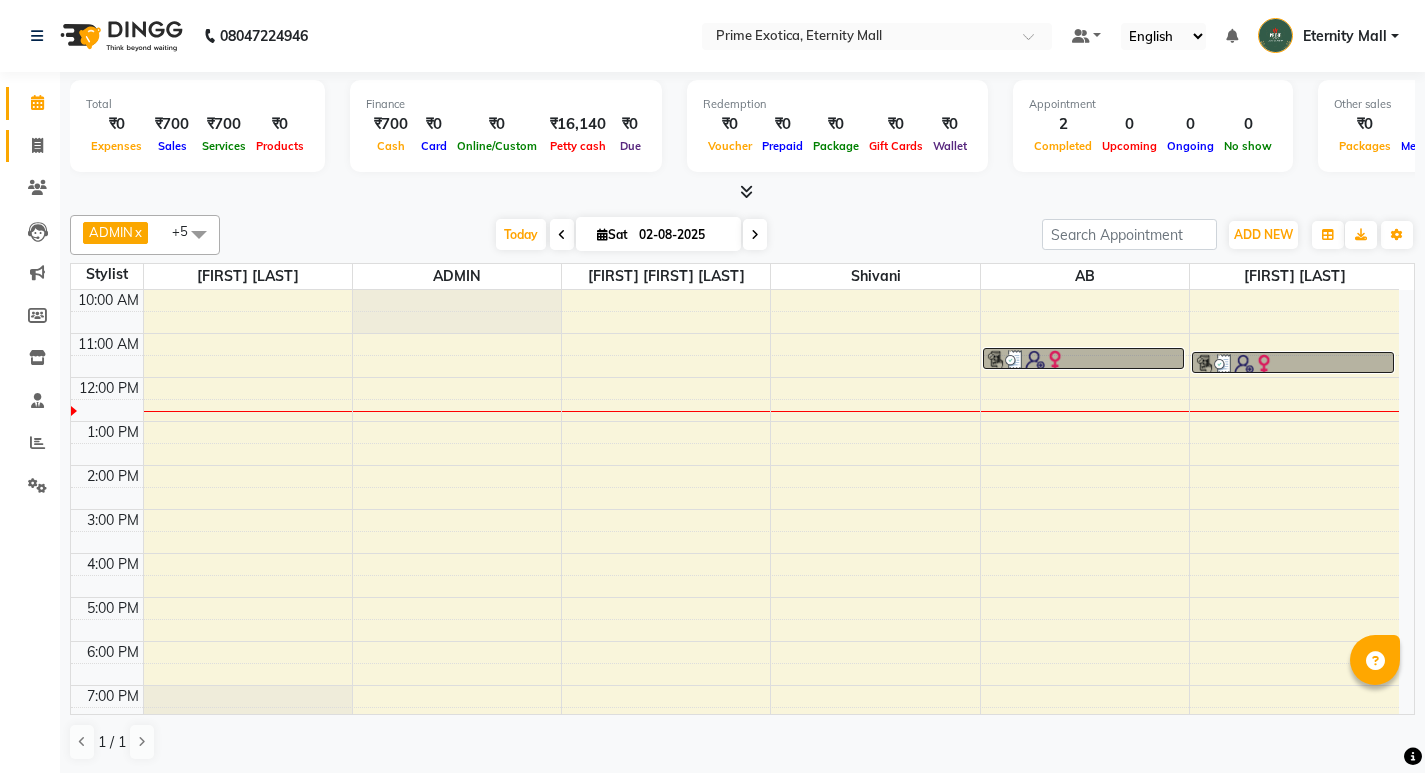 scroll, scrollTop: 0, scrollLeft: 0, axis: both 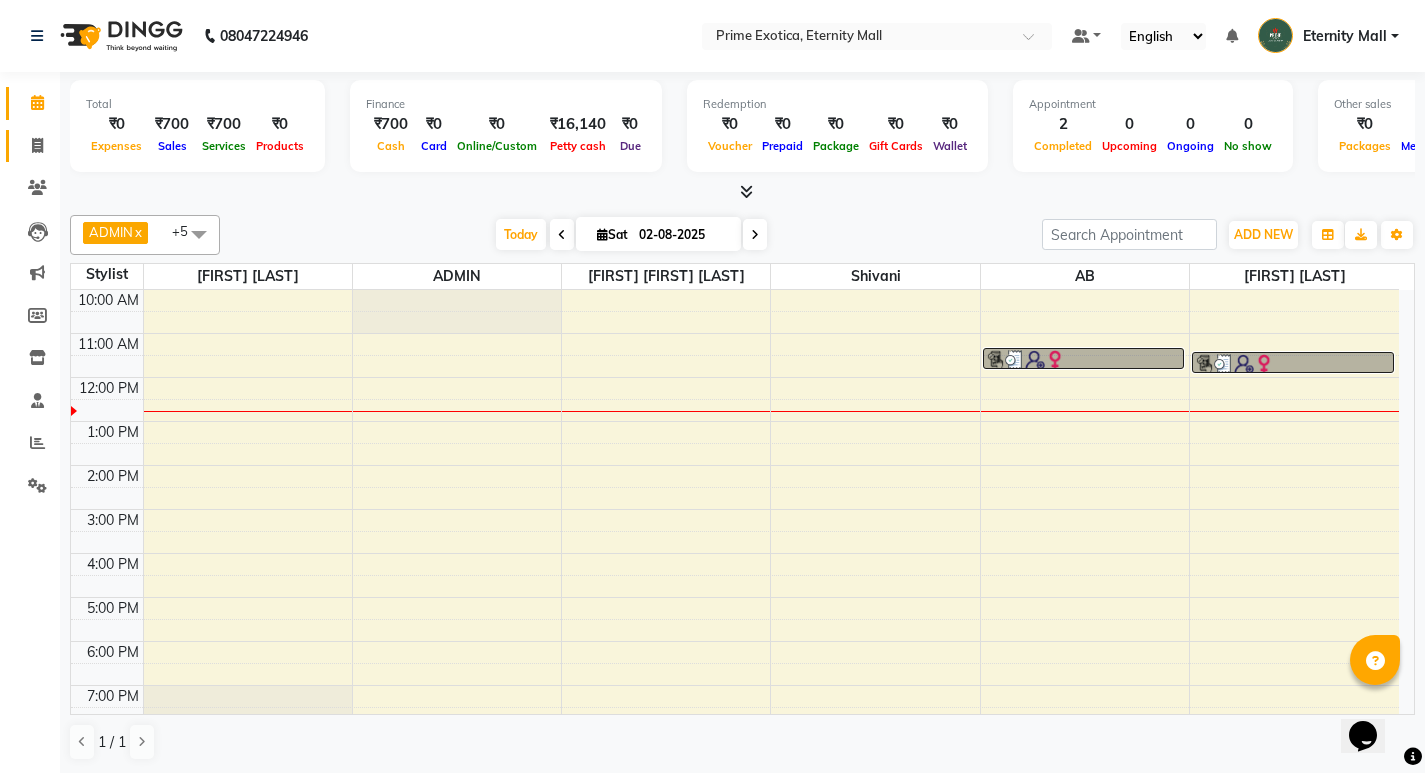 click 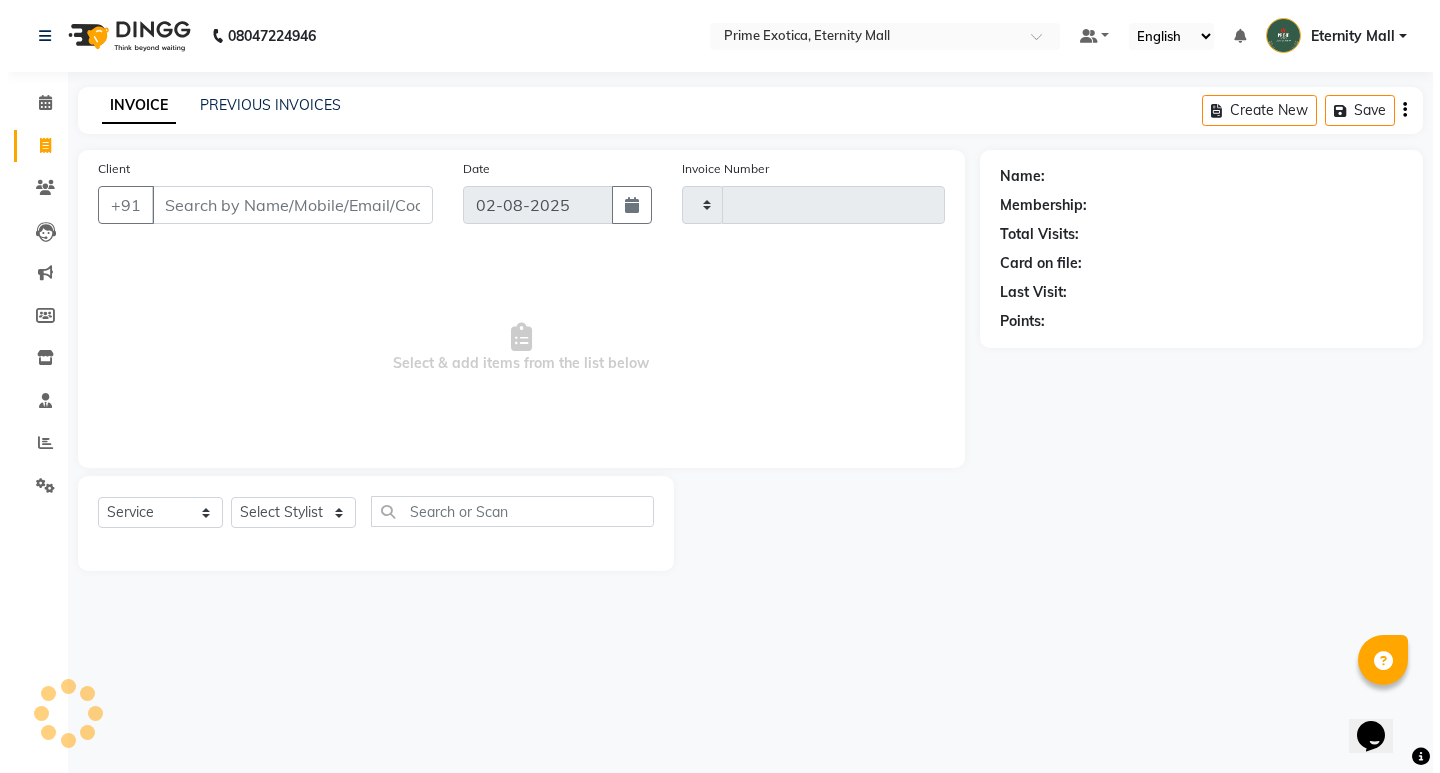scroll, scrollTop: 0, scrollLeft: 0, axis: both 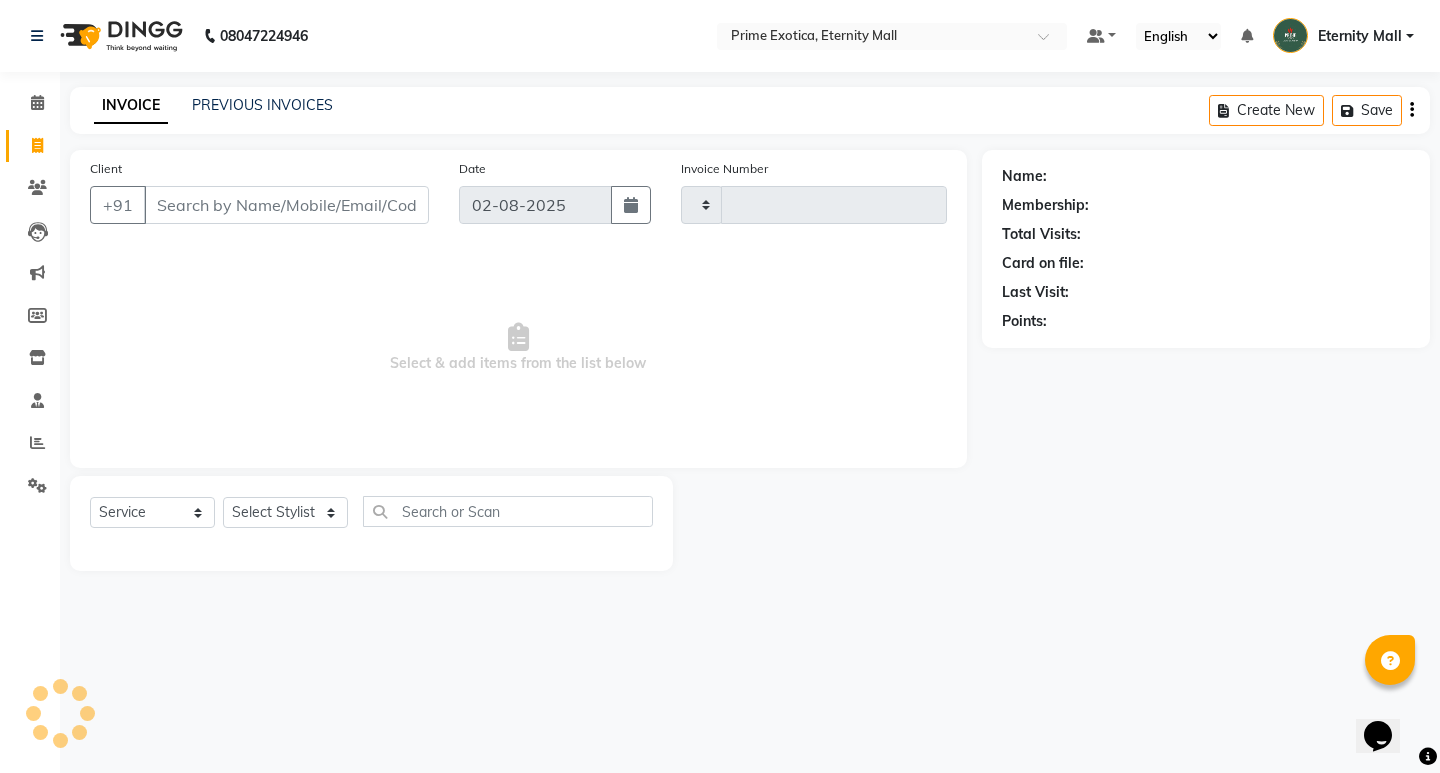 type on "2794" 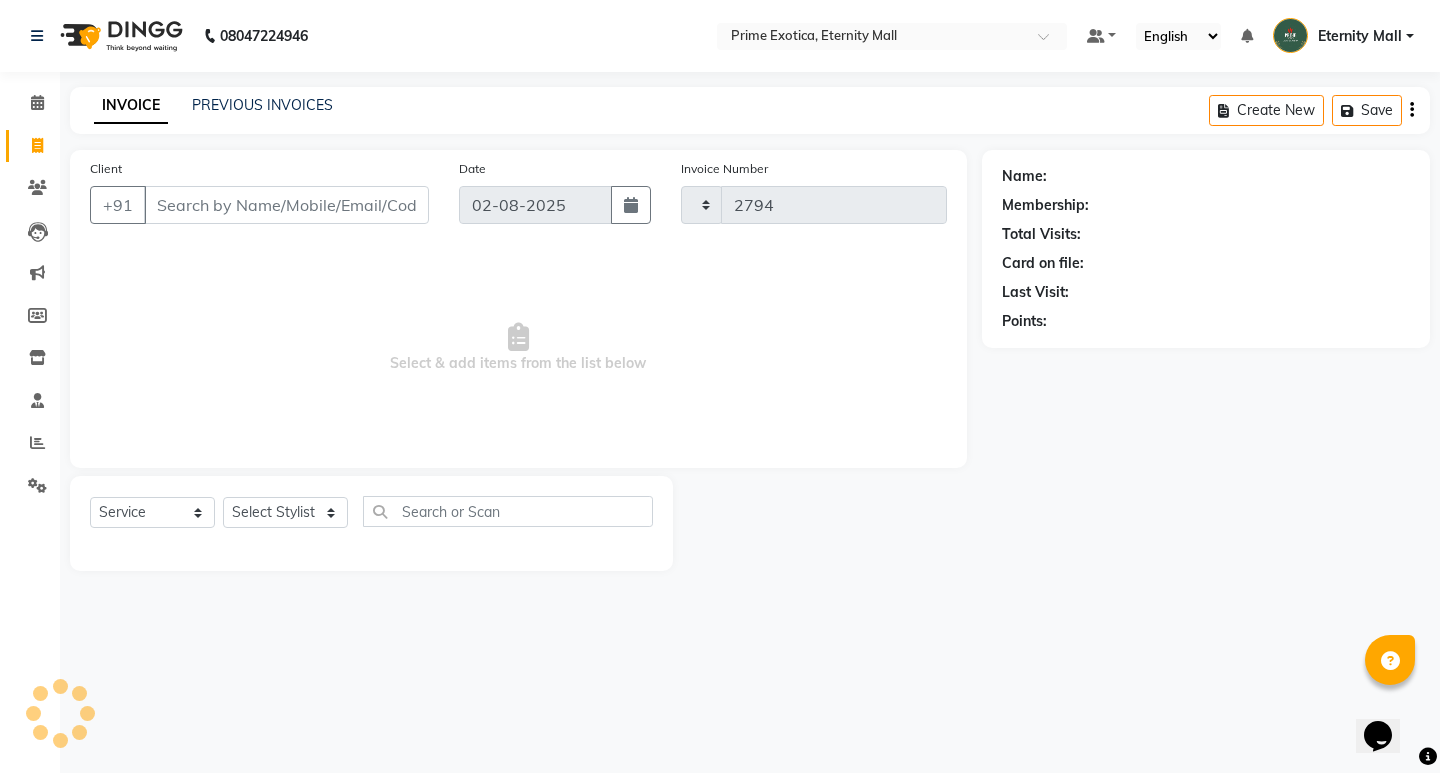 select on "5774" 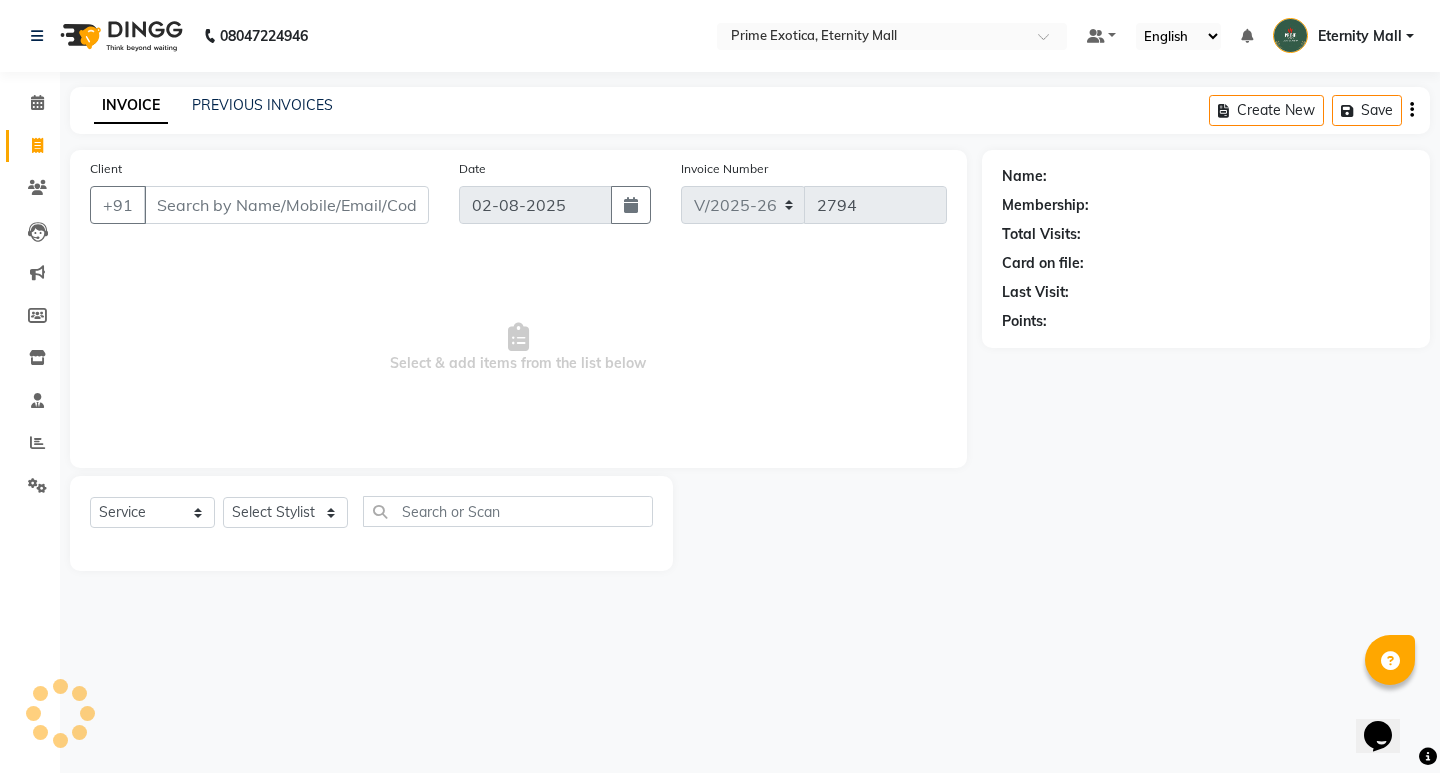 click on "Client" at bounding box center (286, 205) 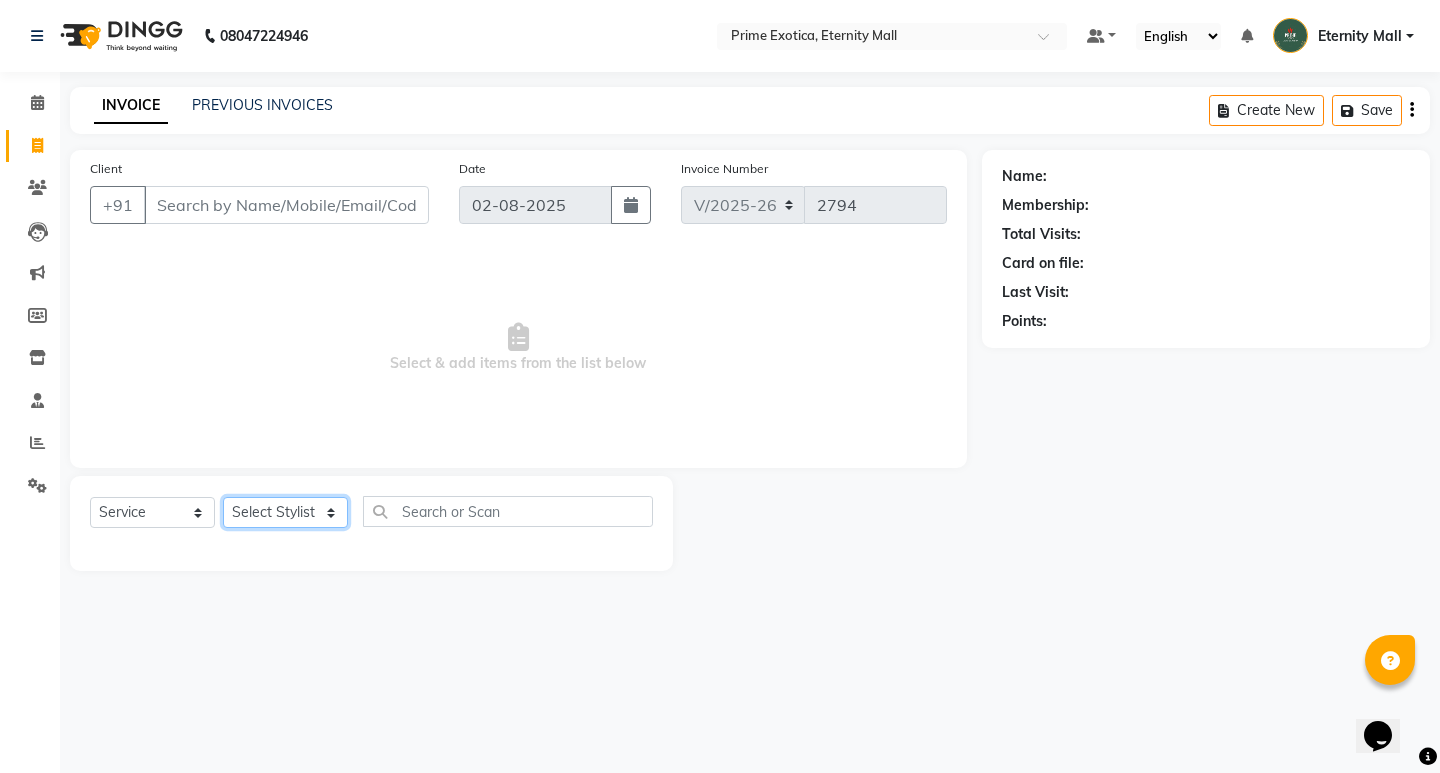 click on "Select Stylist AB ADMIN [FIRST] [LAST] [FIRST] [LAST] [FIRST]" 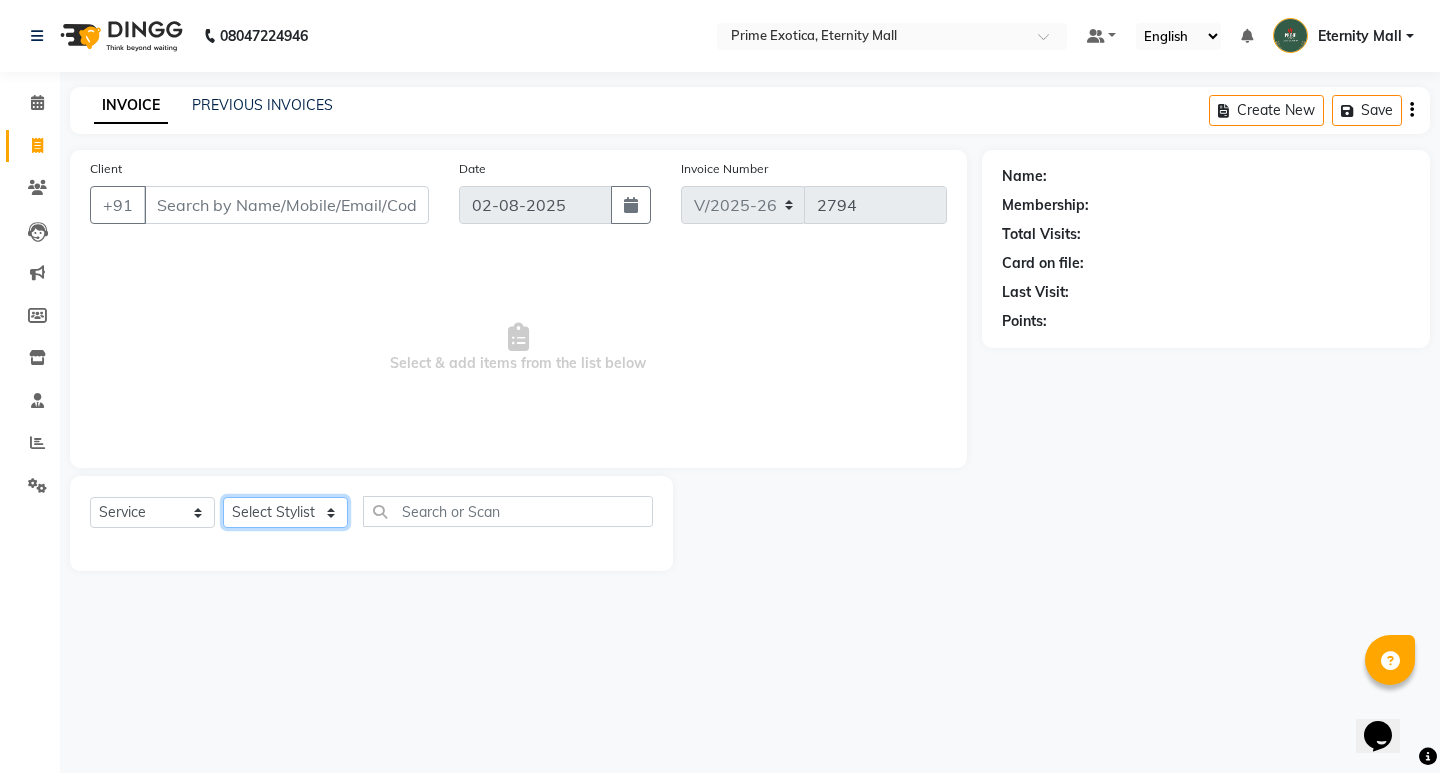 select on "36457" 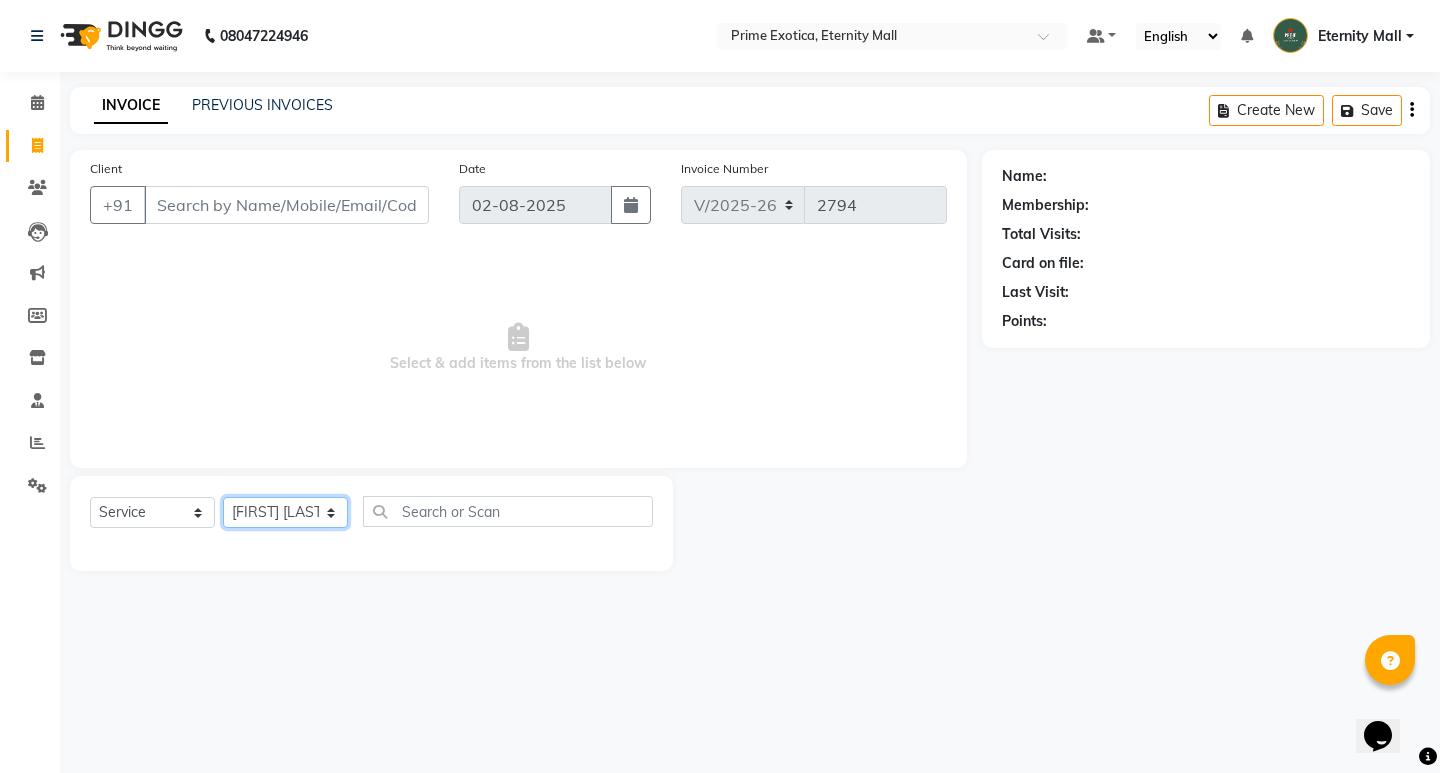 click on "Select Stylist AB ADMIN [FIRST] [LAST] [FIRST] [LAST] [FIRST]" 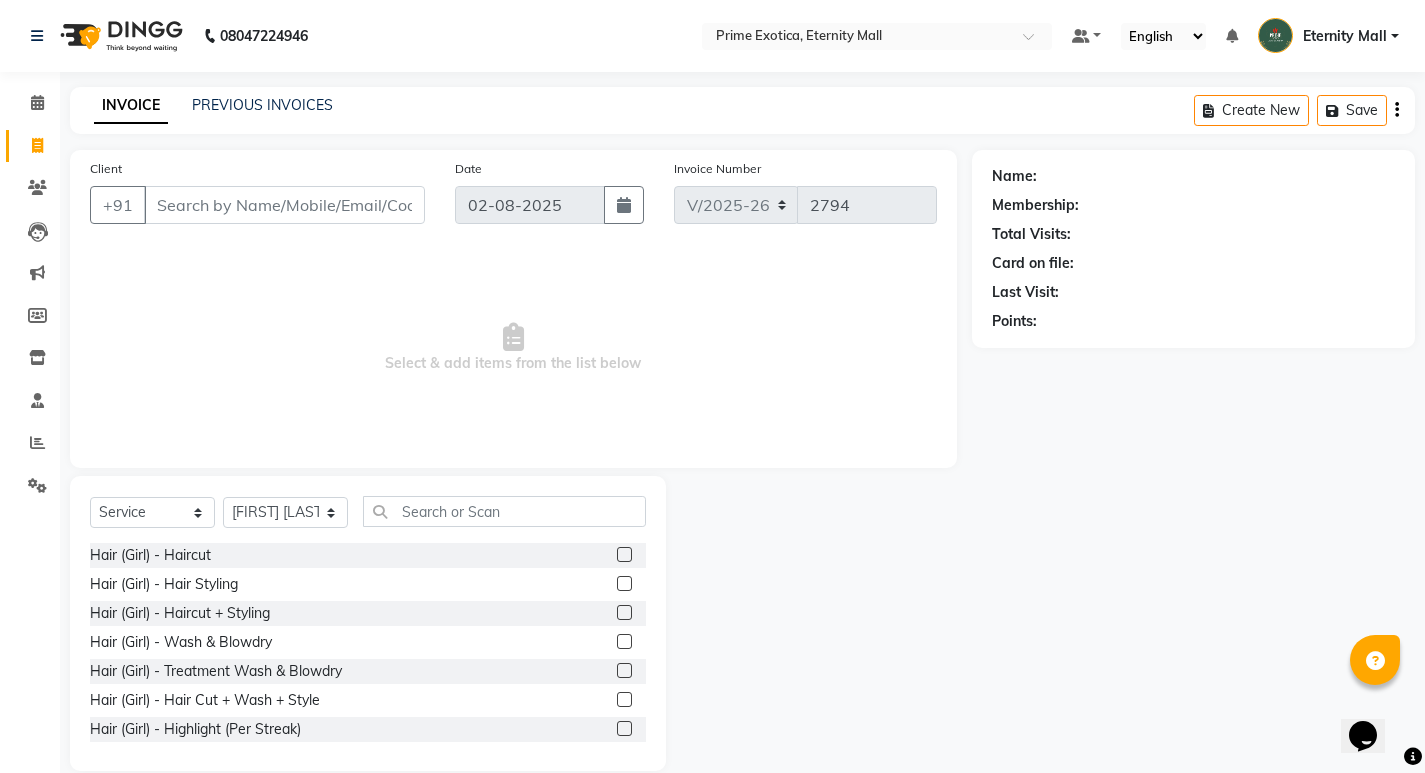 click 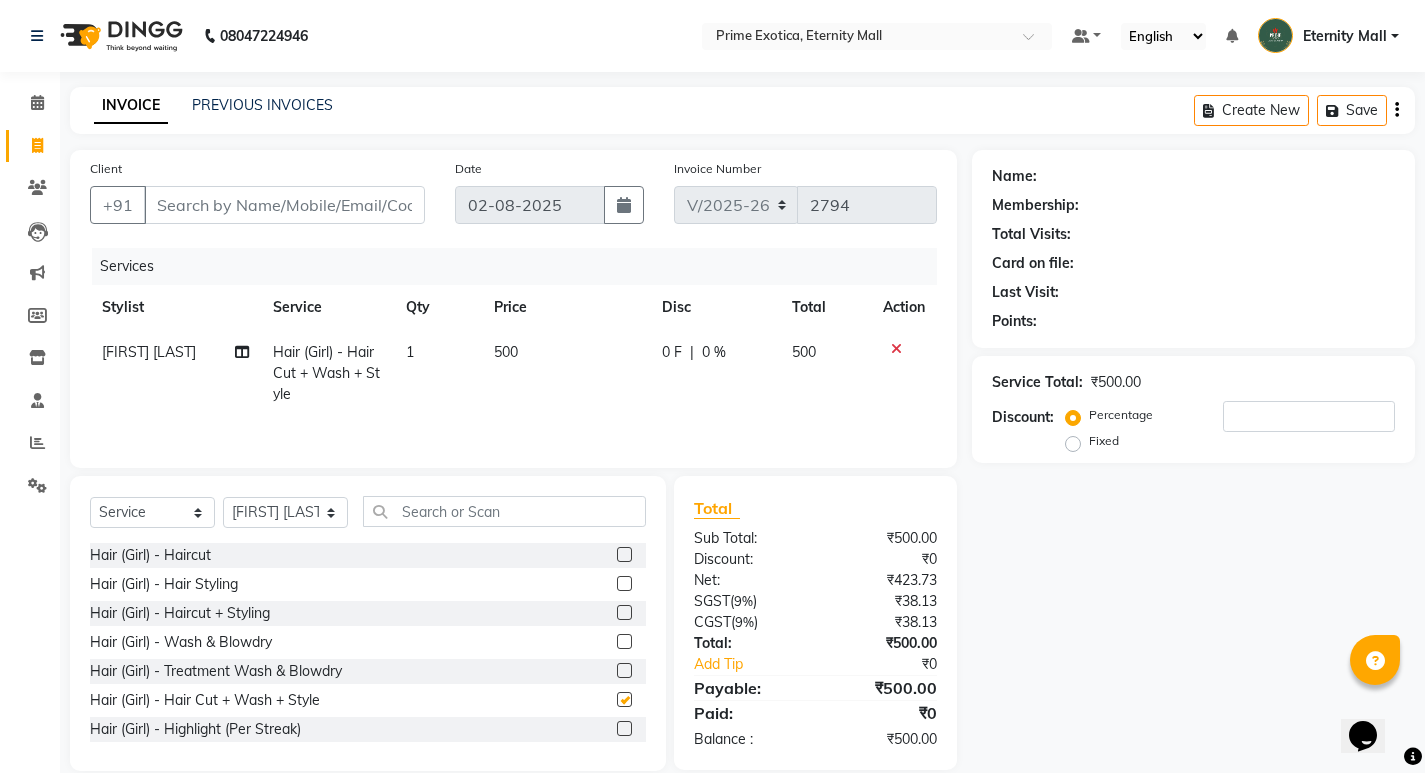 checkbox on "false" 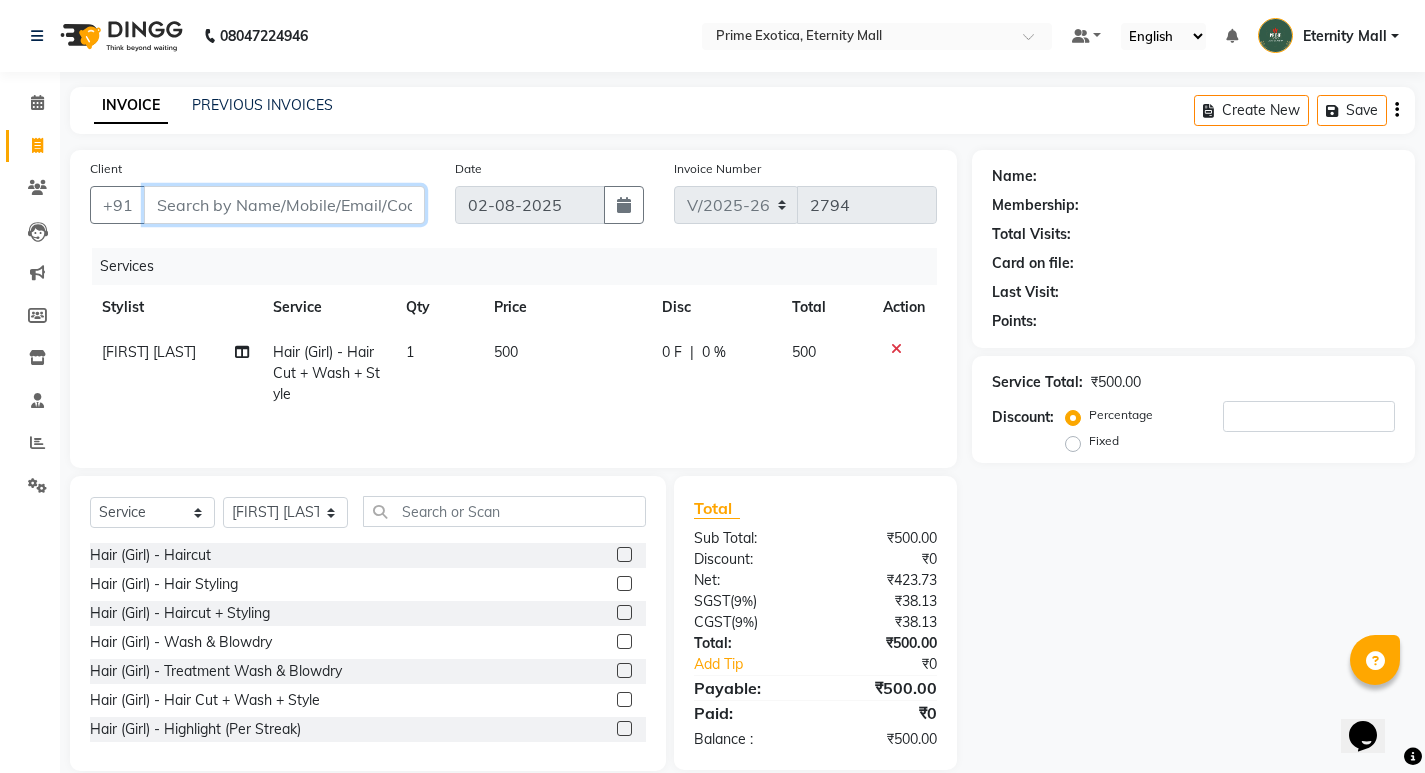 click on "Client" at bounding box center [284, 205] 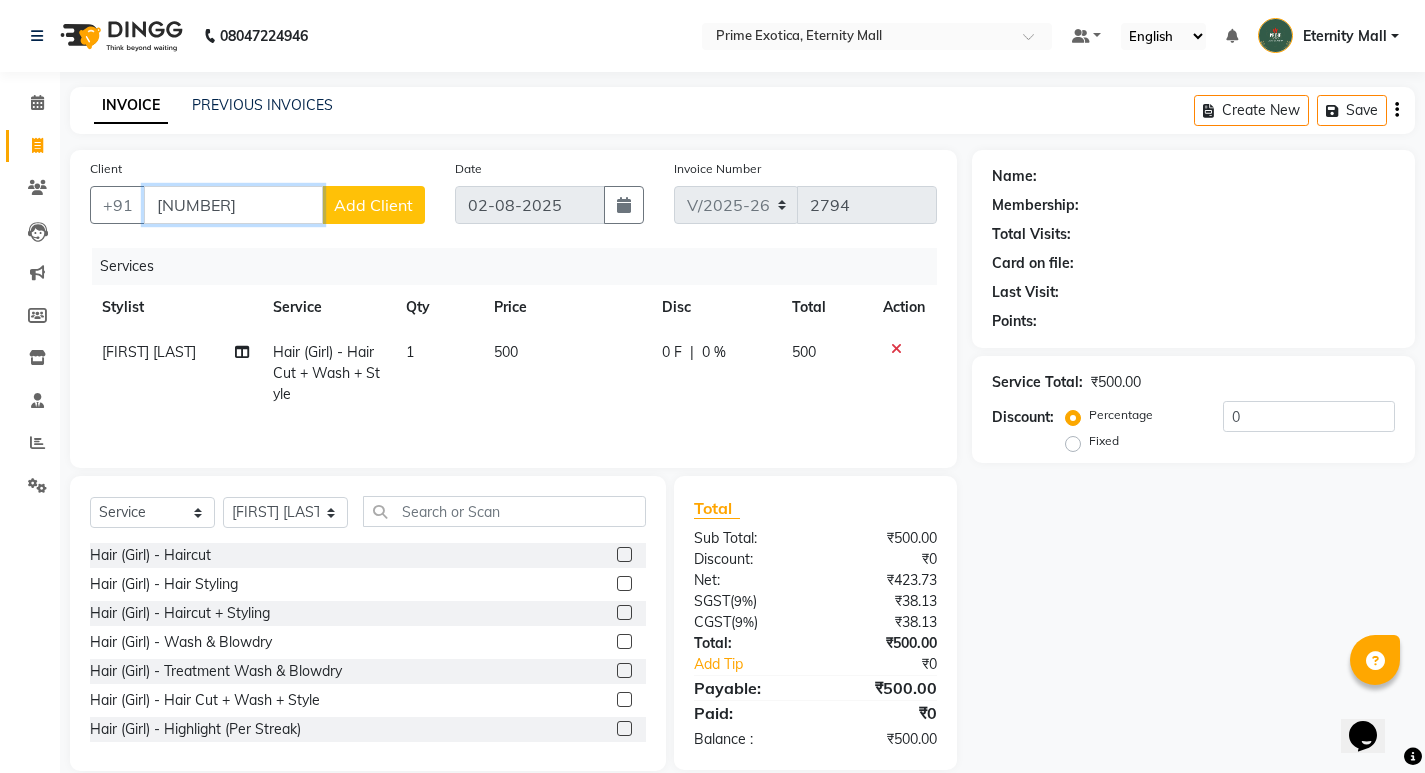 type on "[NUMBER]" 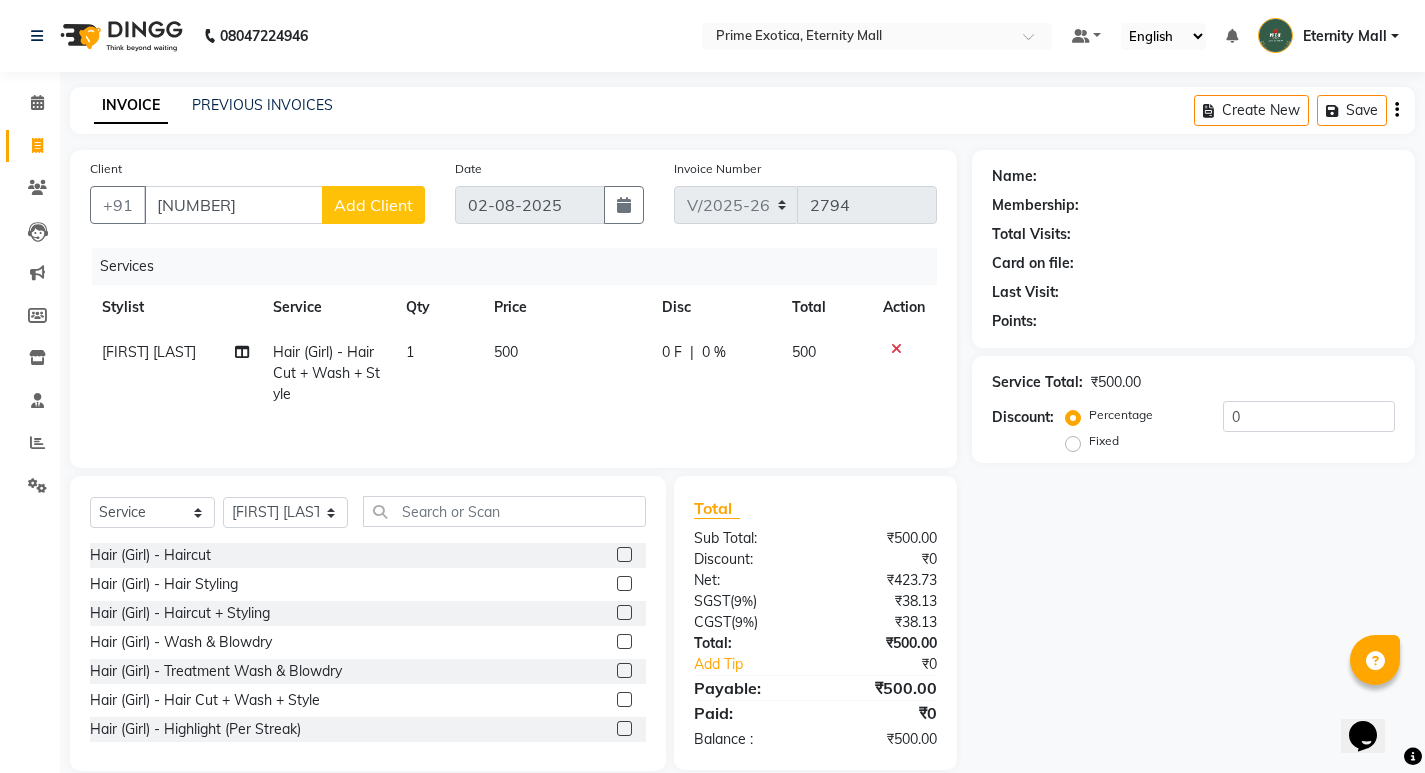 click on "Add Client" 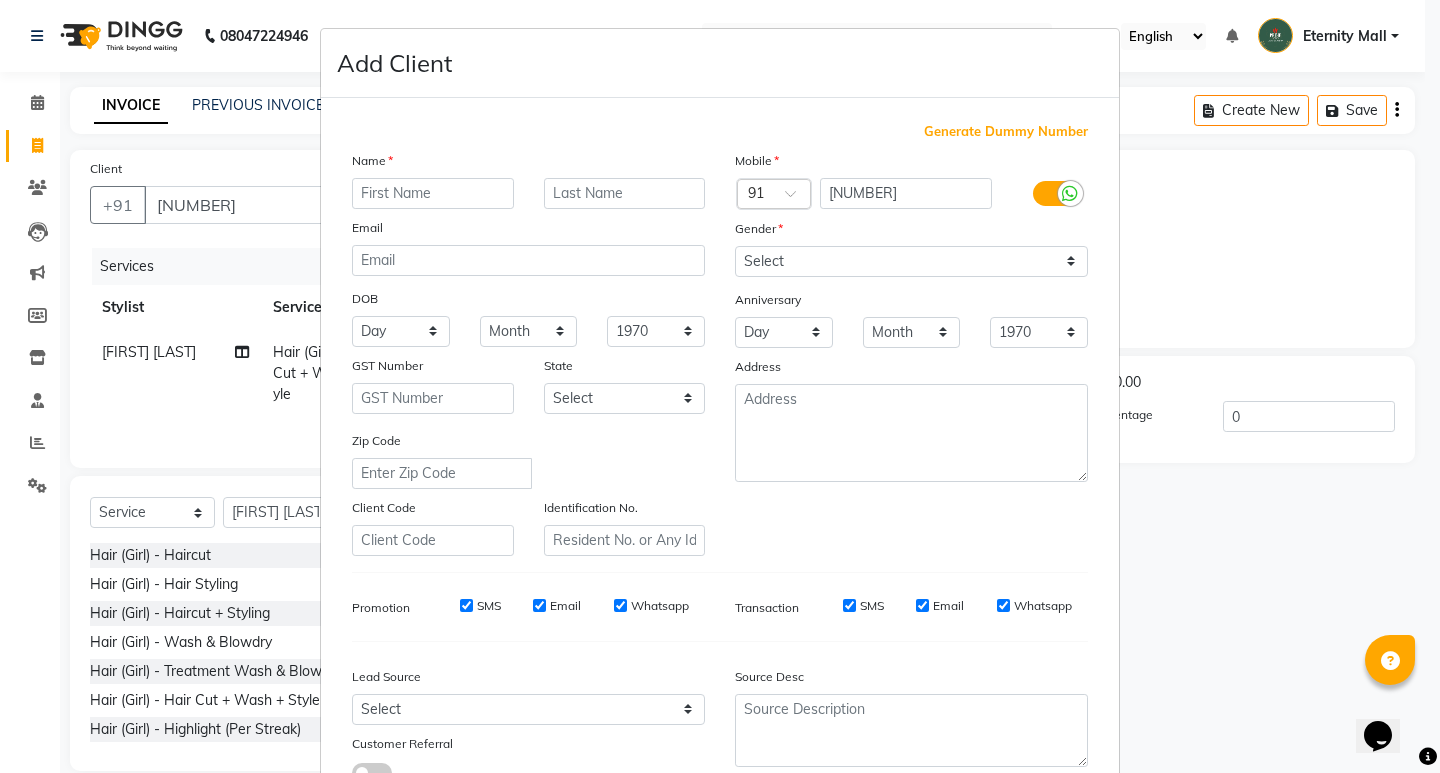click at bounding box center (433, 193) 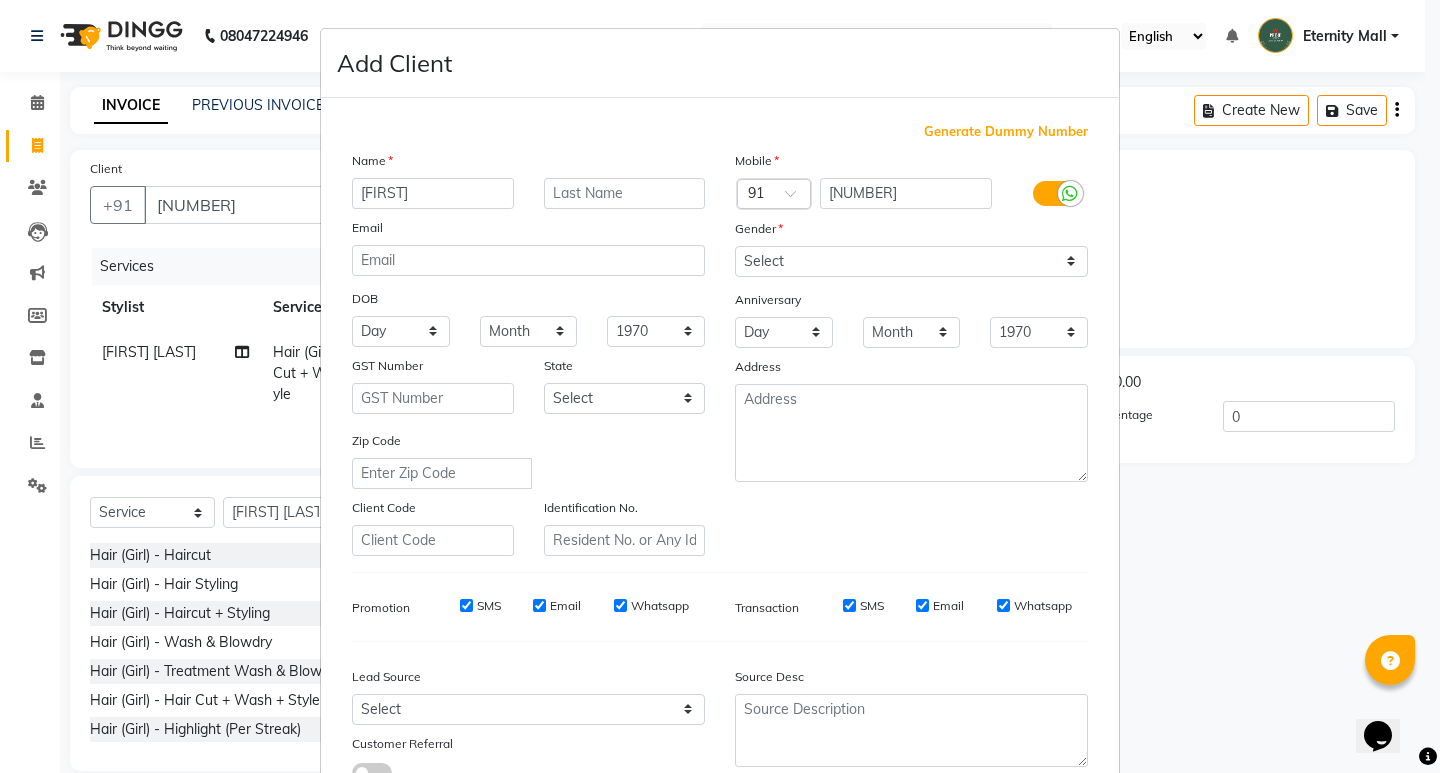 type on "[FIRST]" 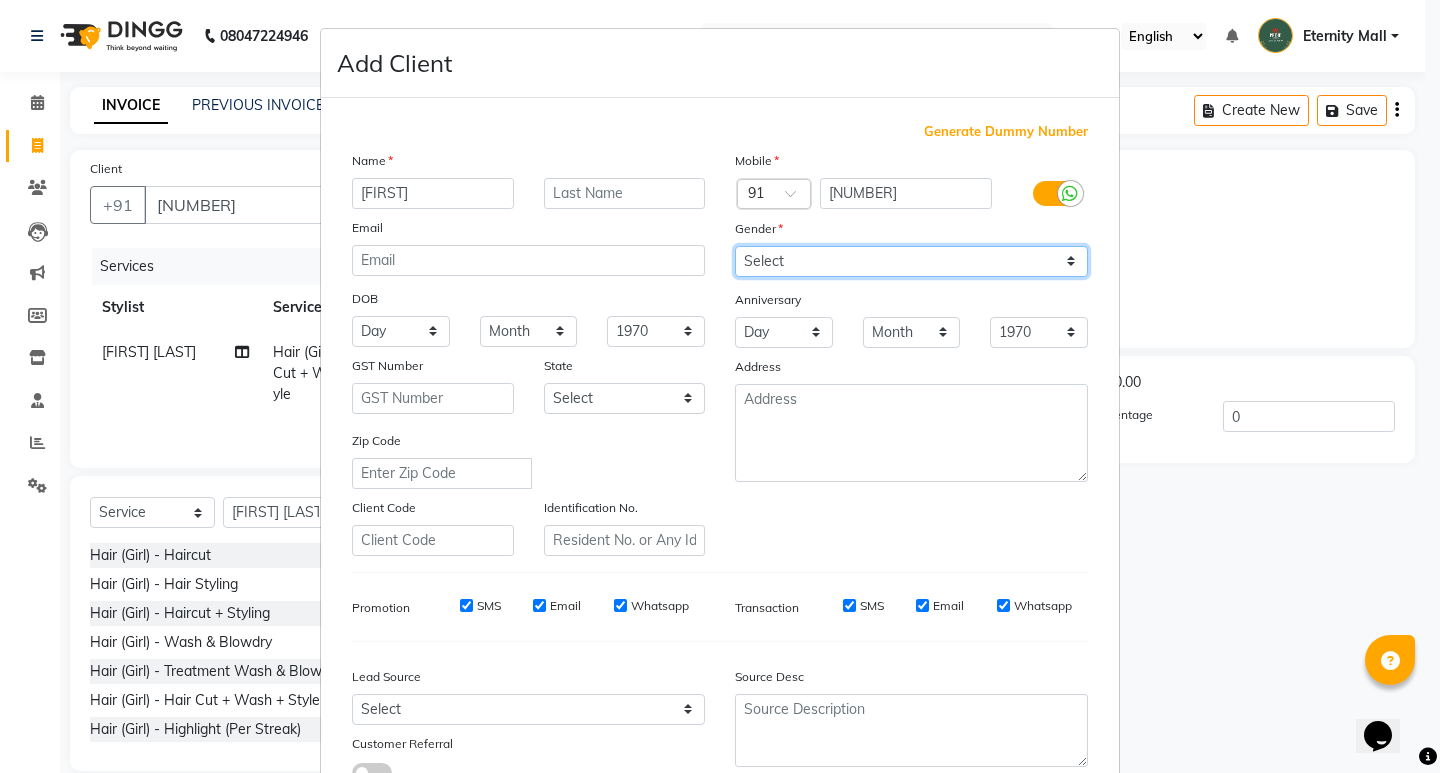 click on "Select Male Female Other Prefer Not To Say" at bounding box center (911, 261) 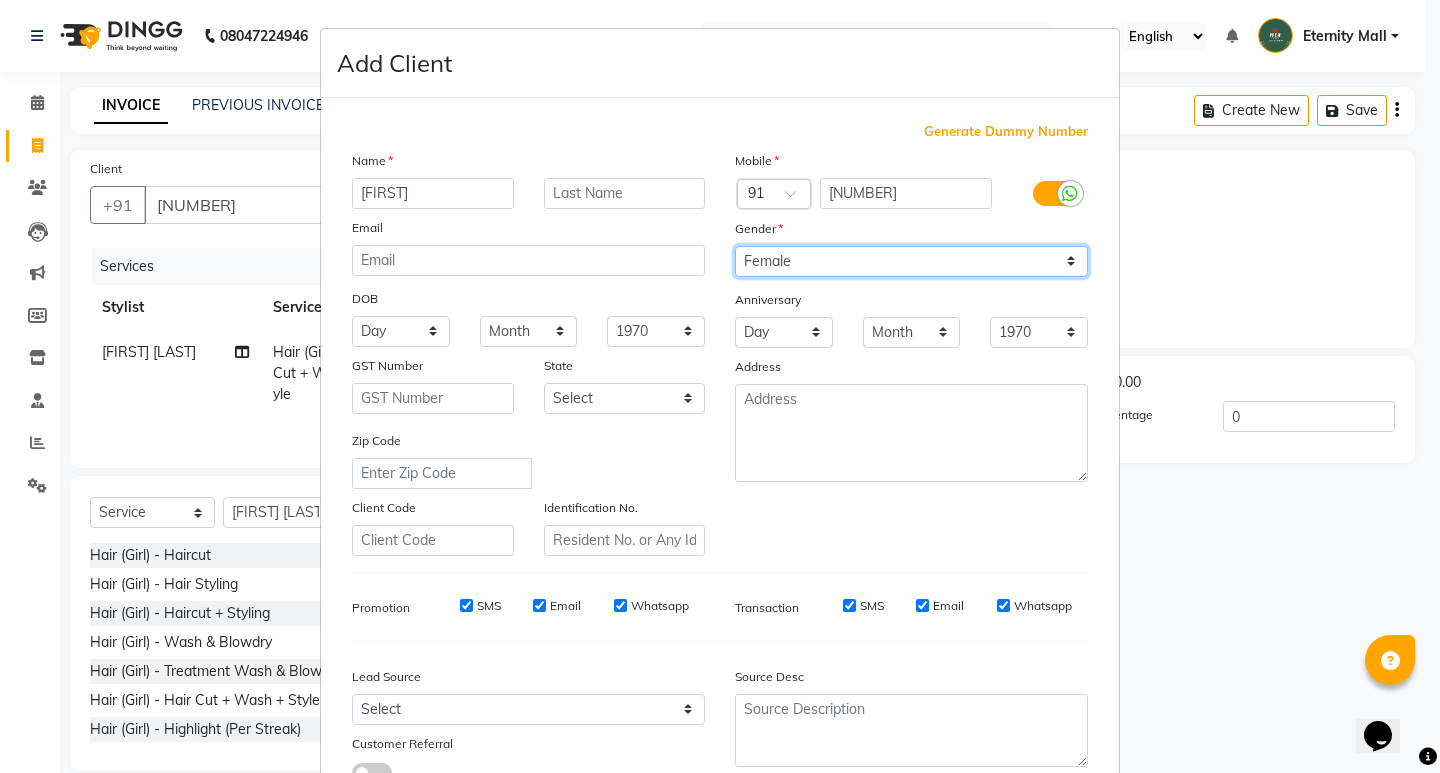 click on "Select Male Female Other Prefer Not To Say" at bounding box center (911, 261) 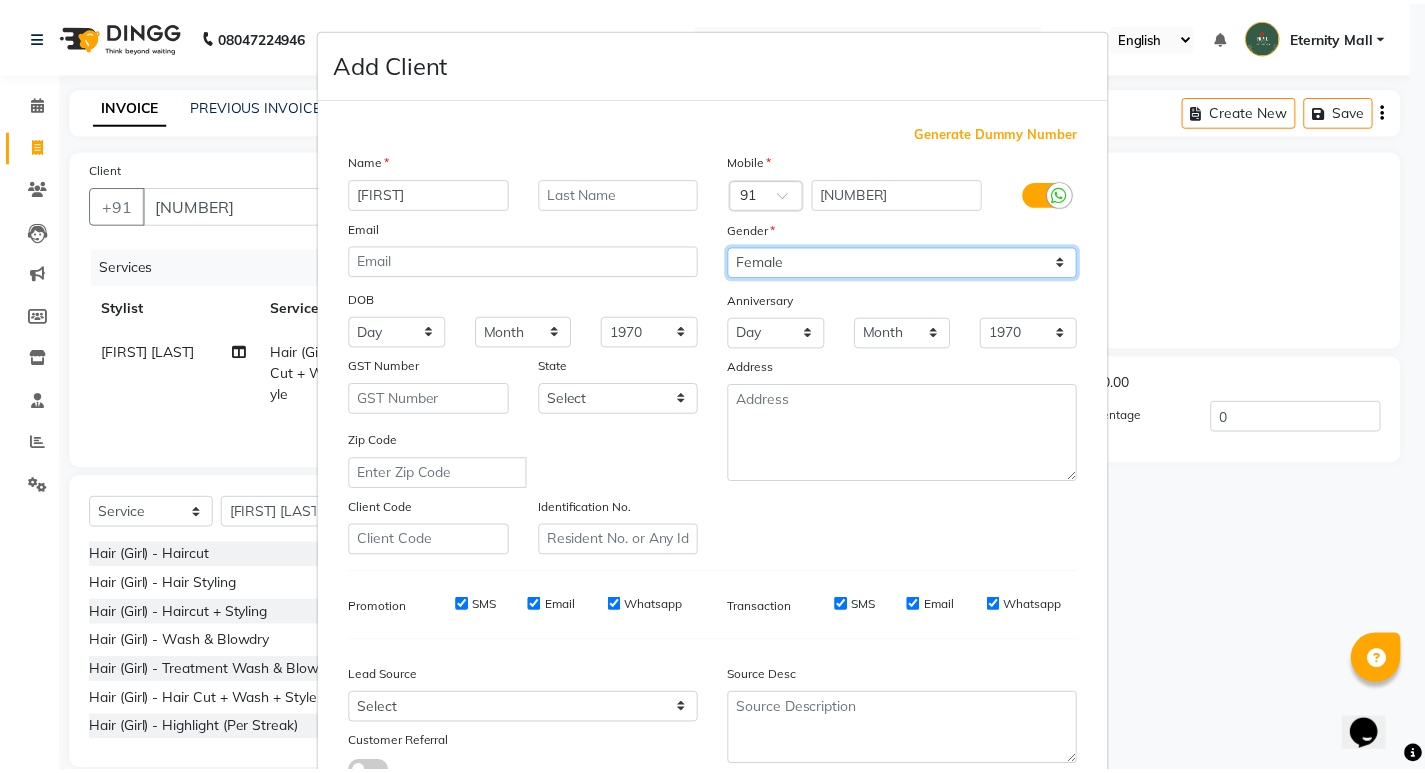 scroll, scrollTop: 100, scrollLeft: 0, axis: vertical 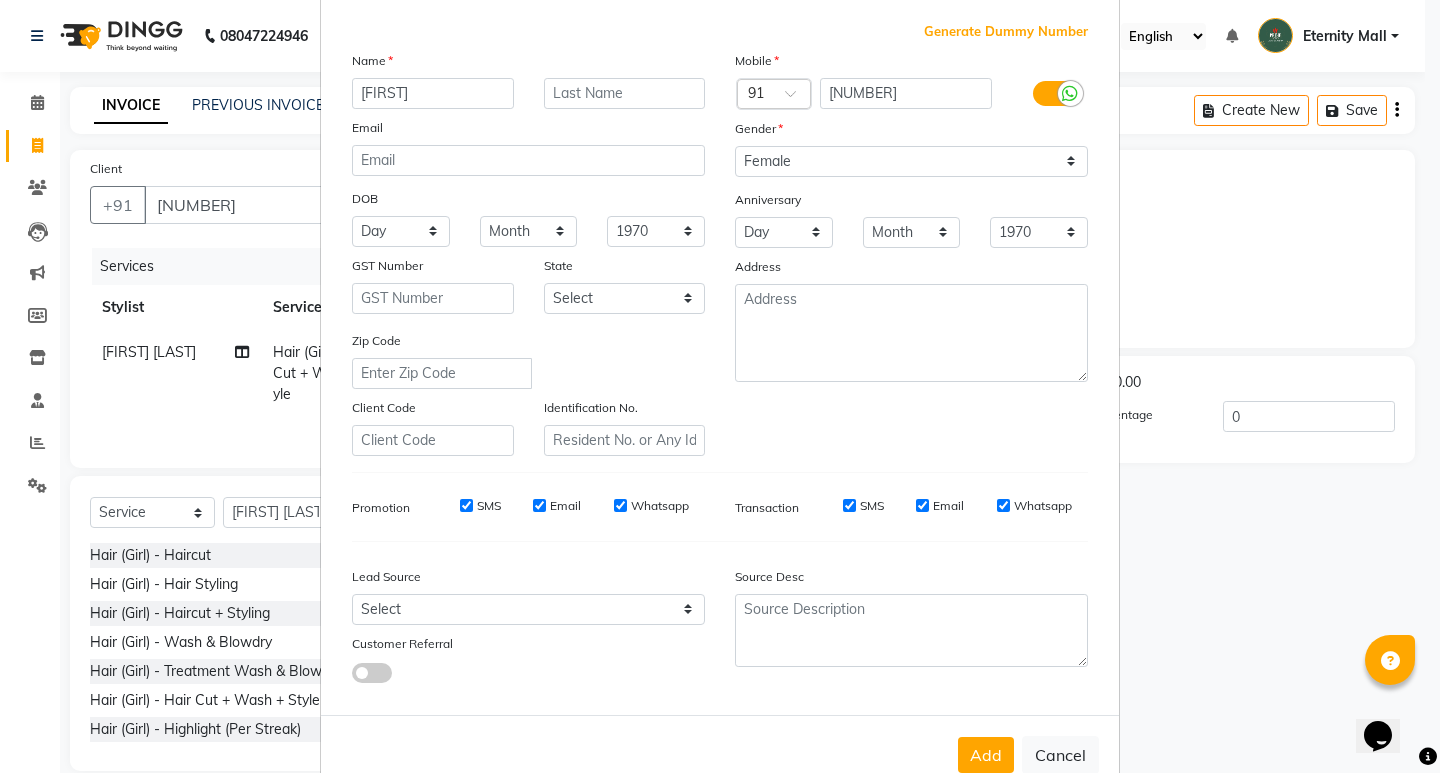 click on "Add" at bounding box center [986, 755] 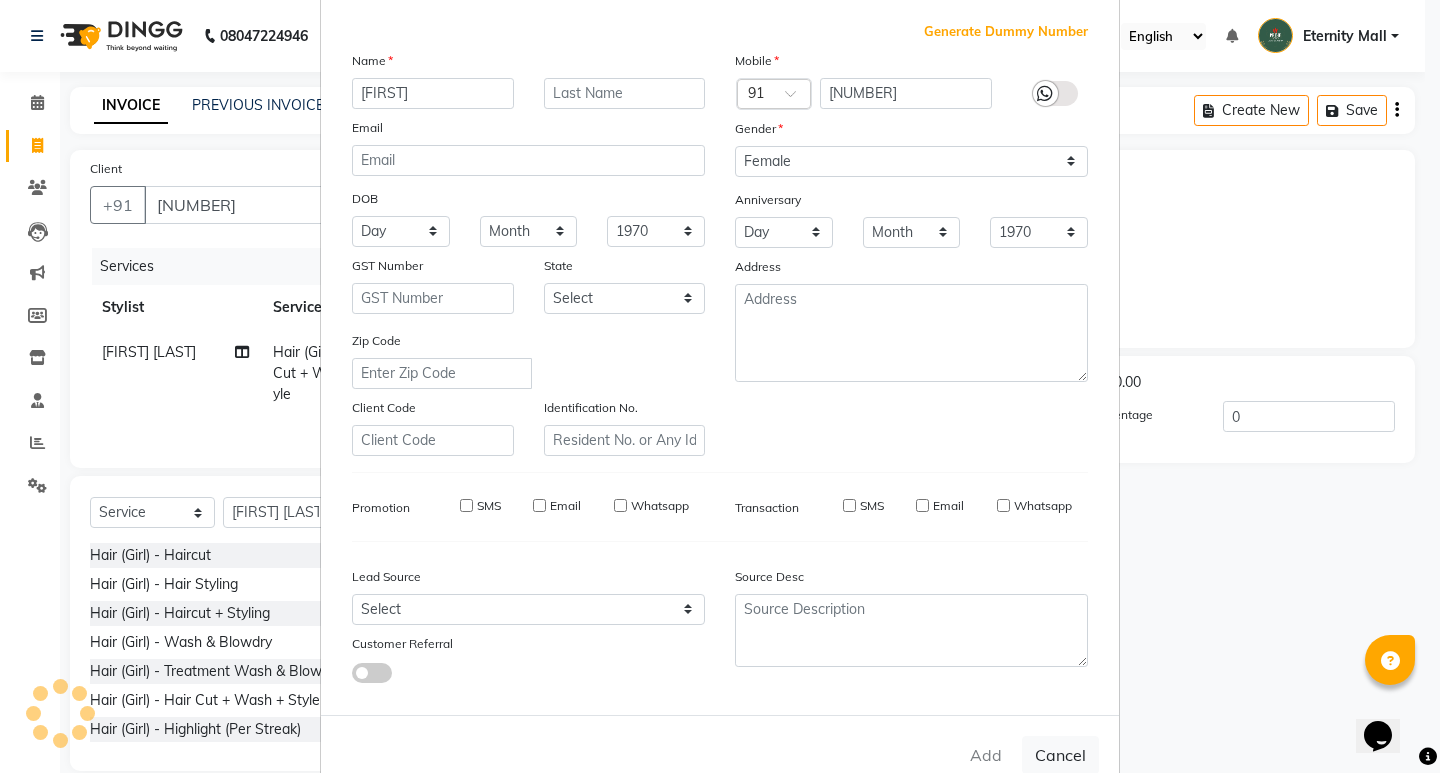 type 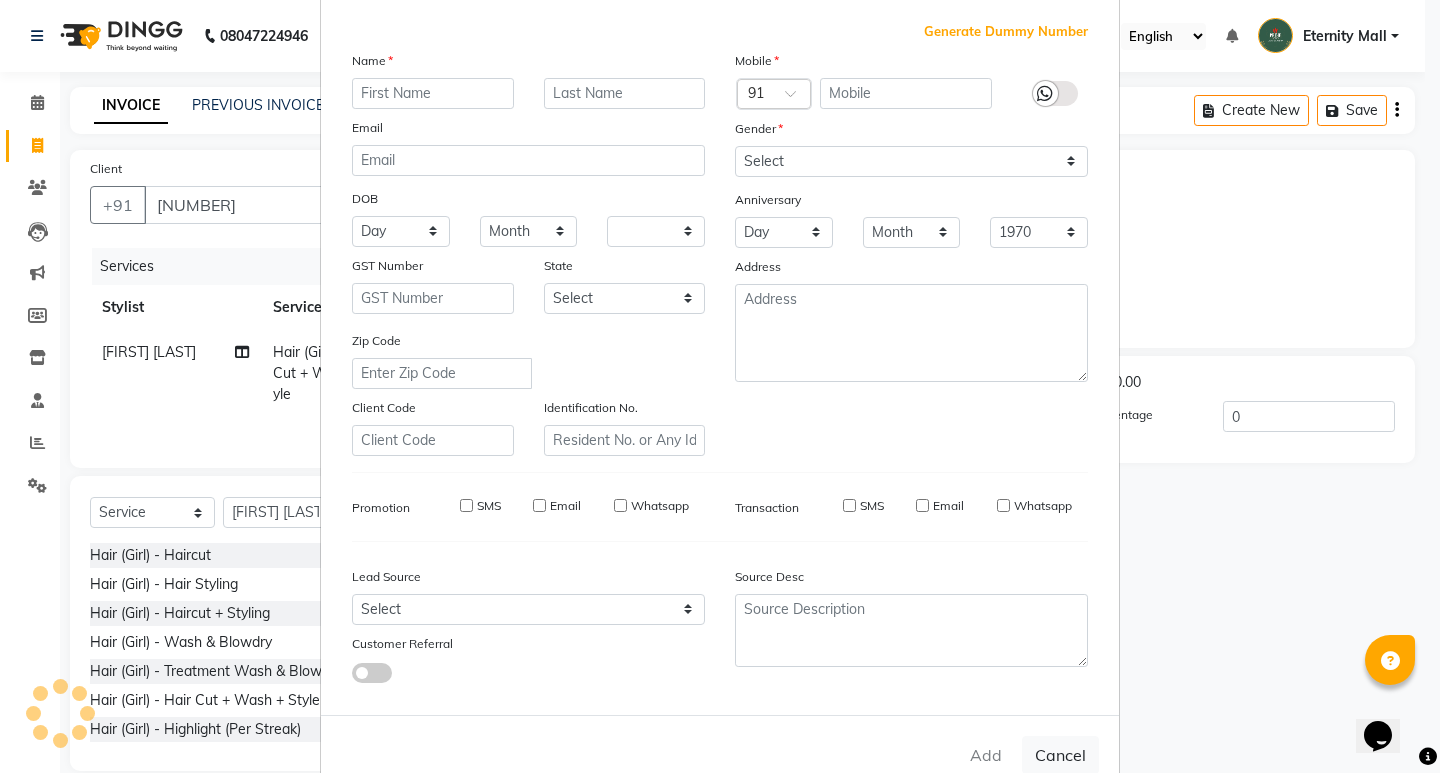 select 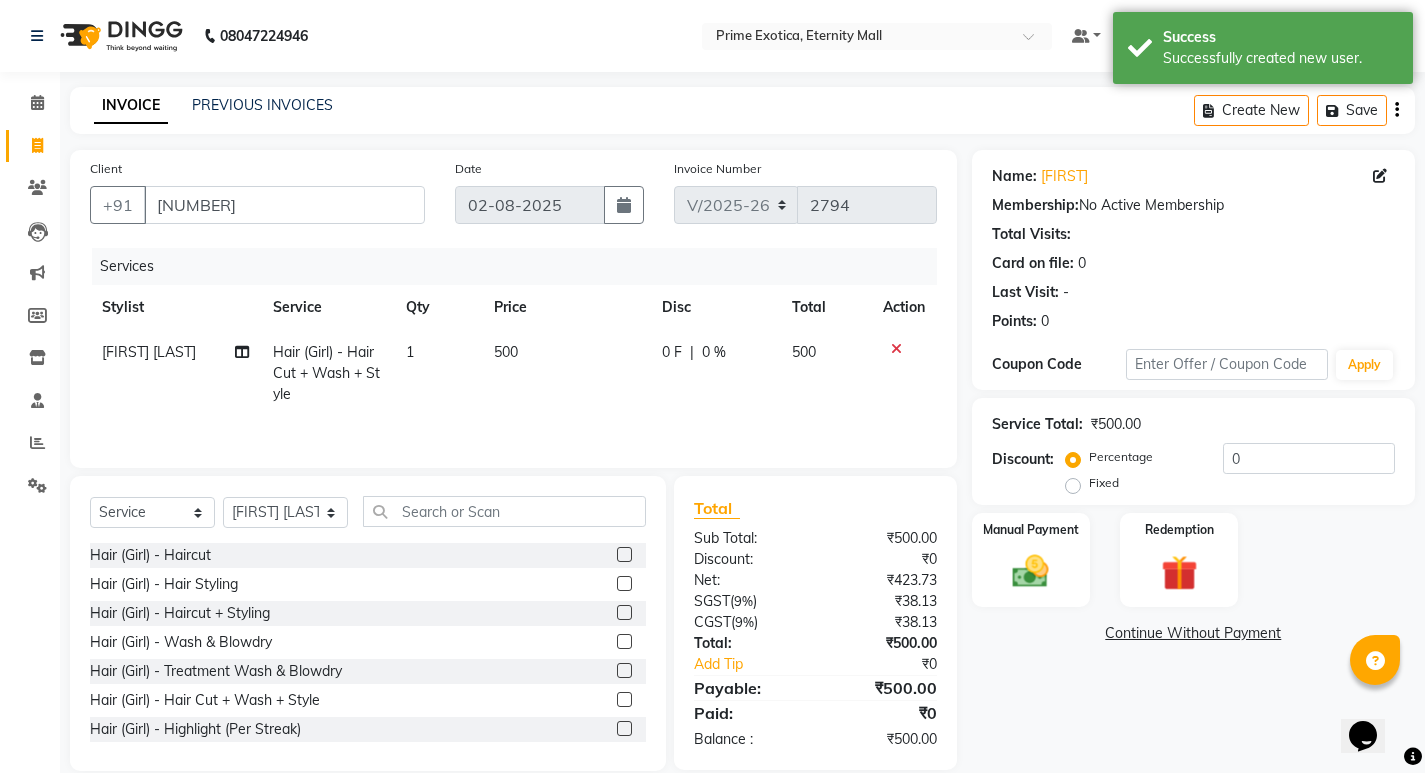 click on "500" 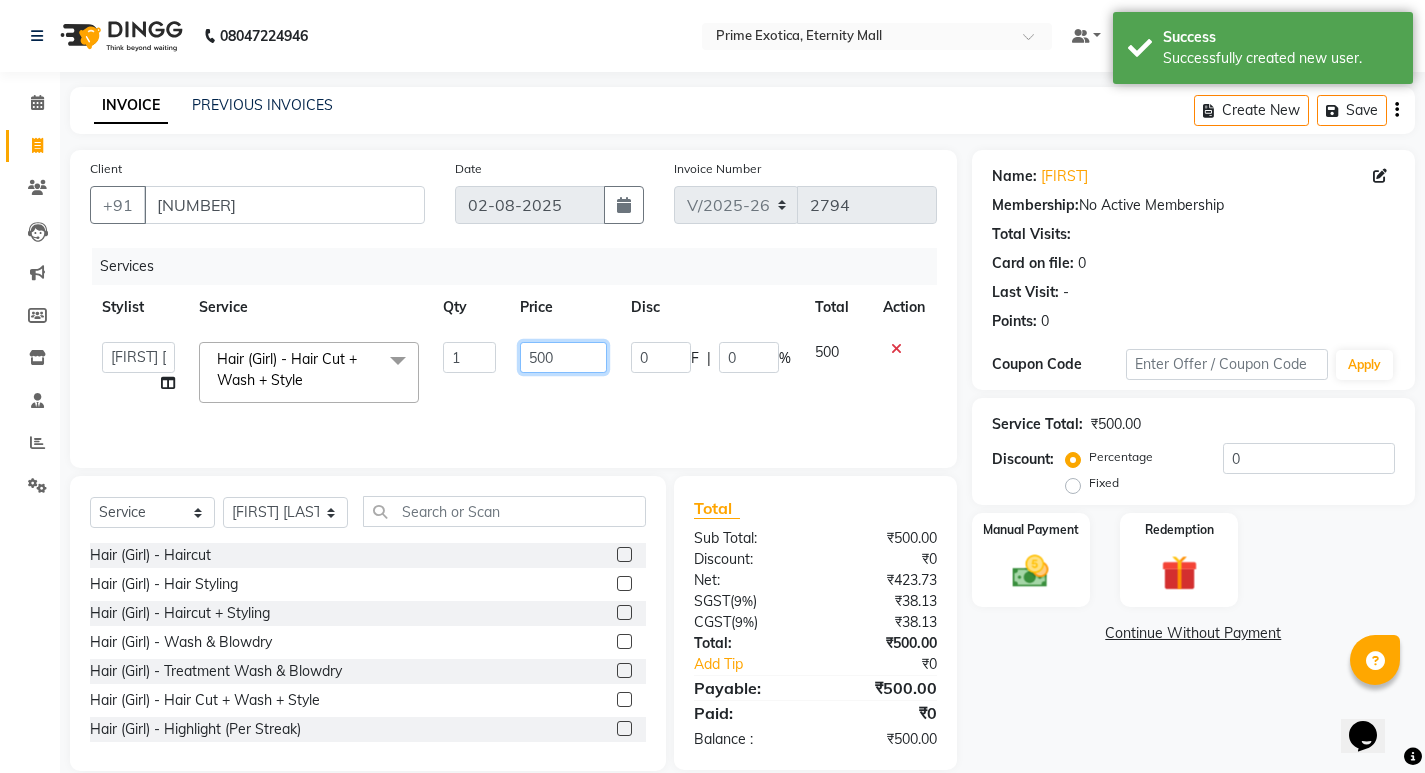 click on "500" 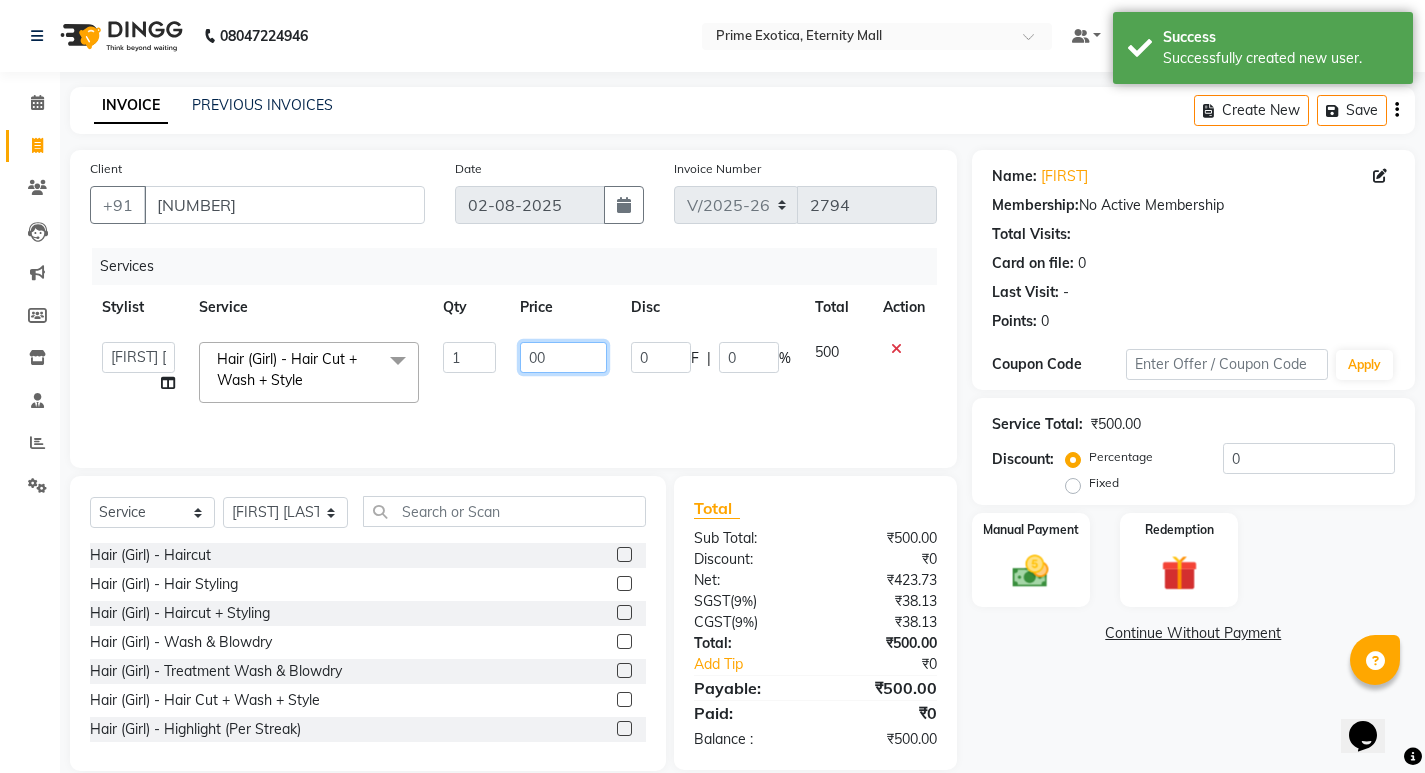 type on "600" 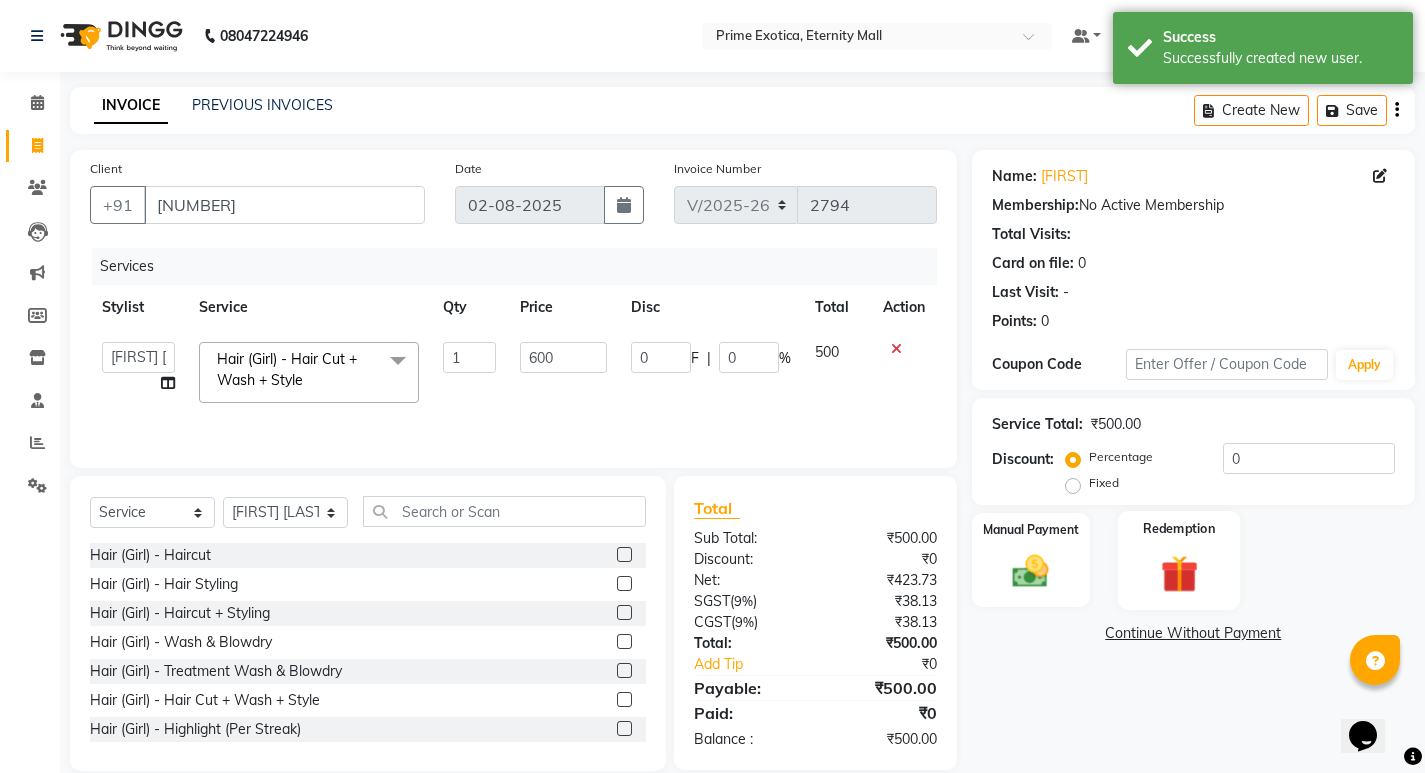 click on "Redemption" 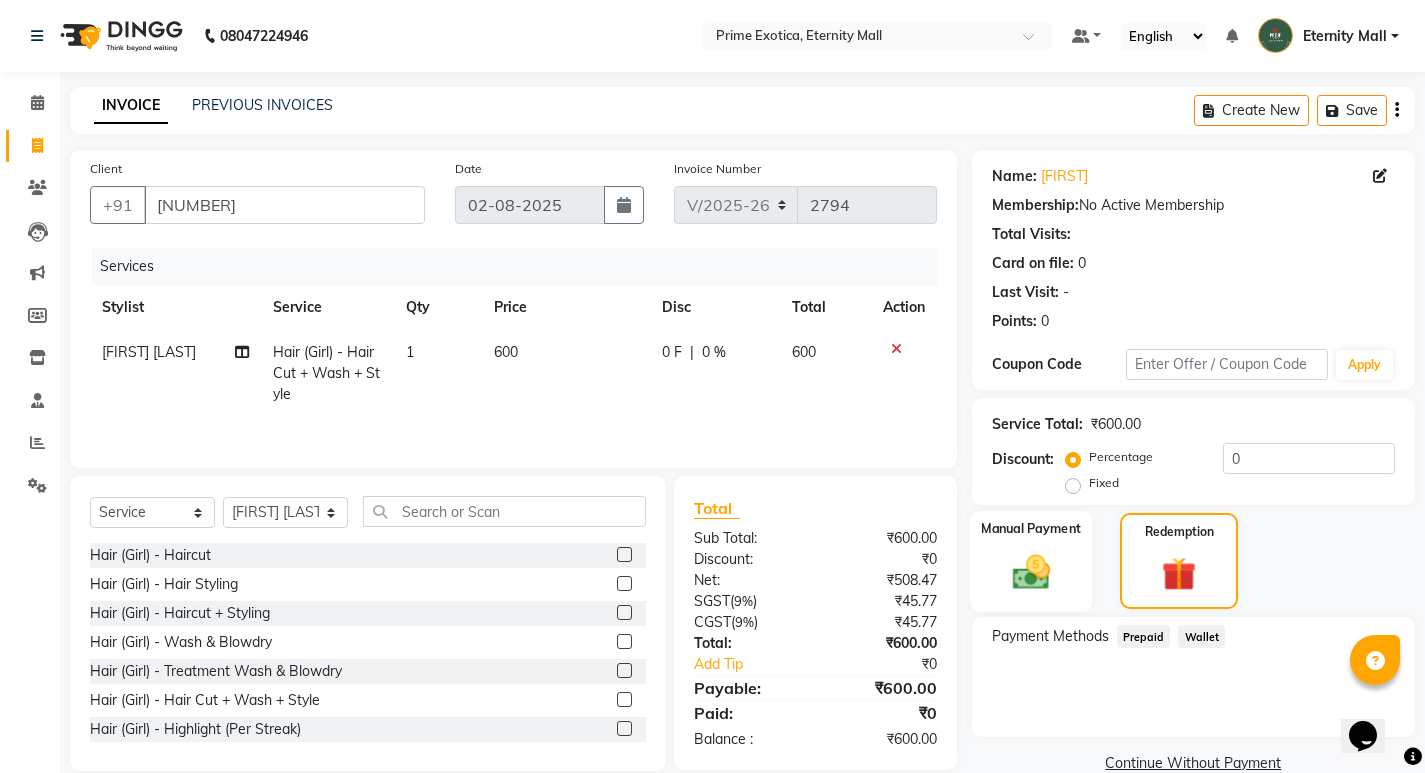 click on "Manual Payment" 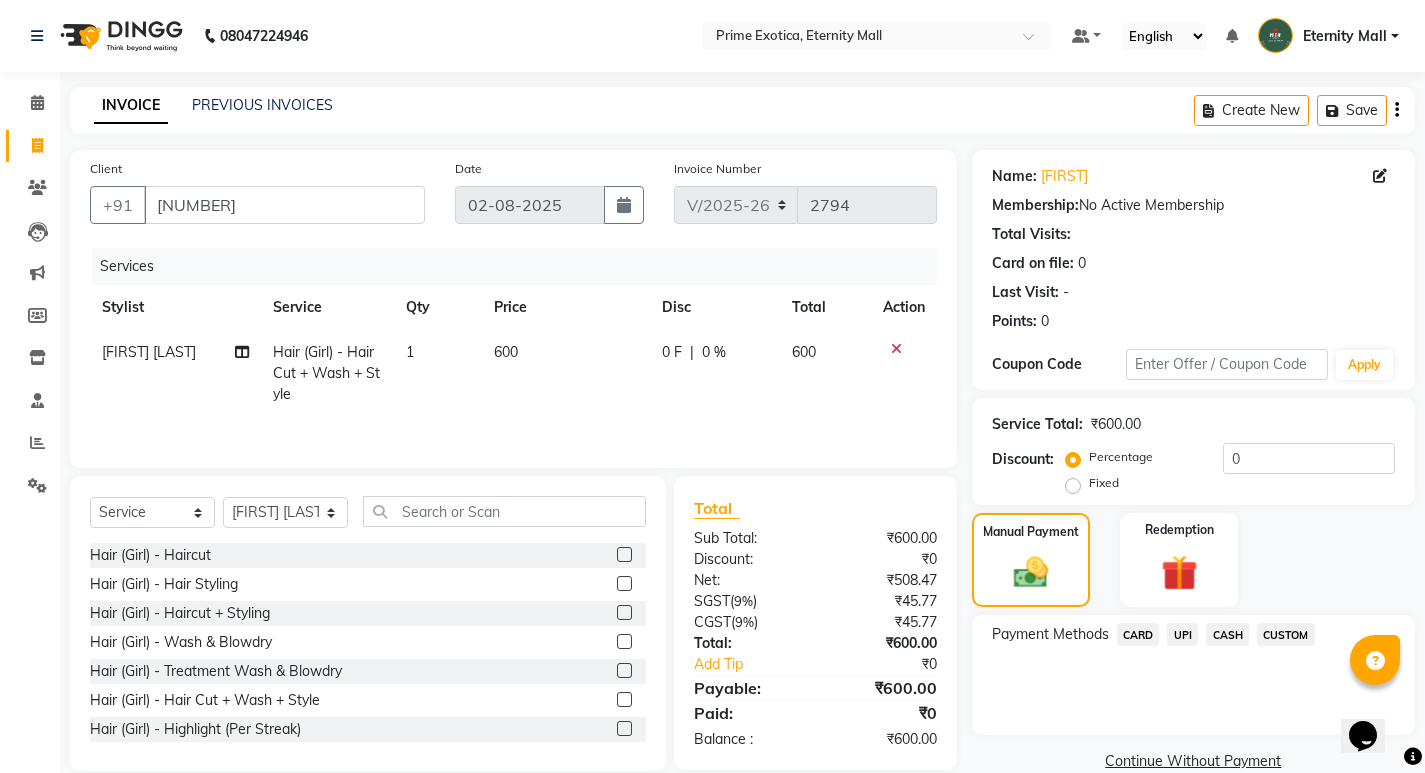 click on "UPI" 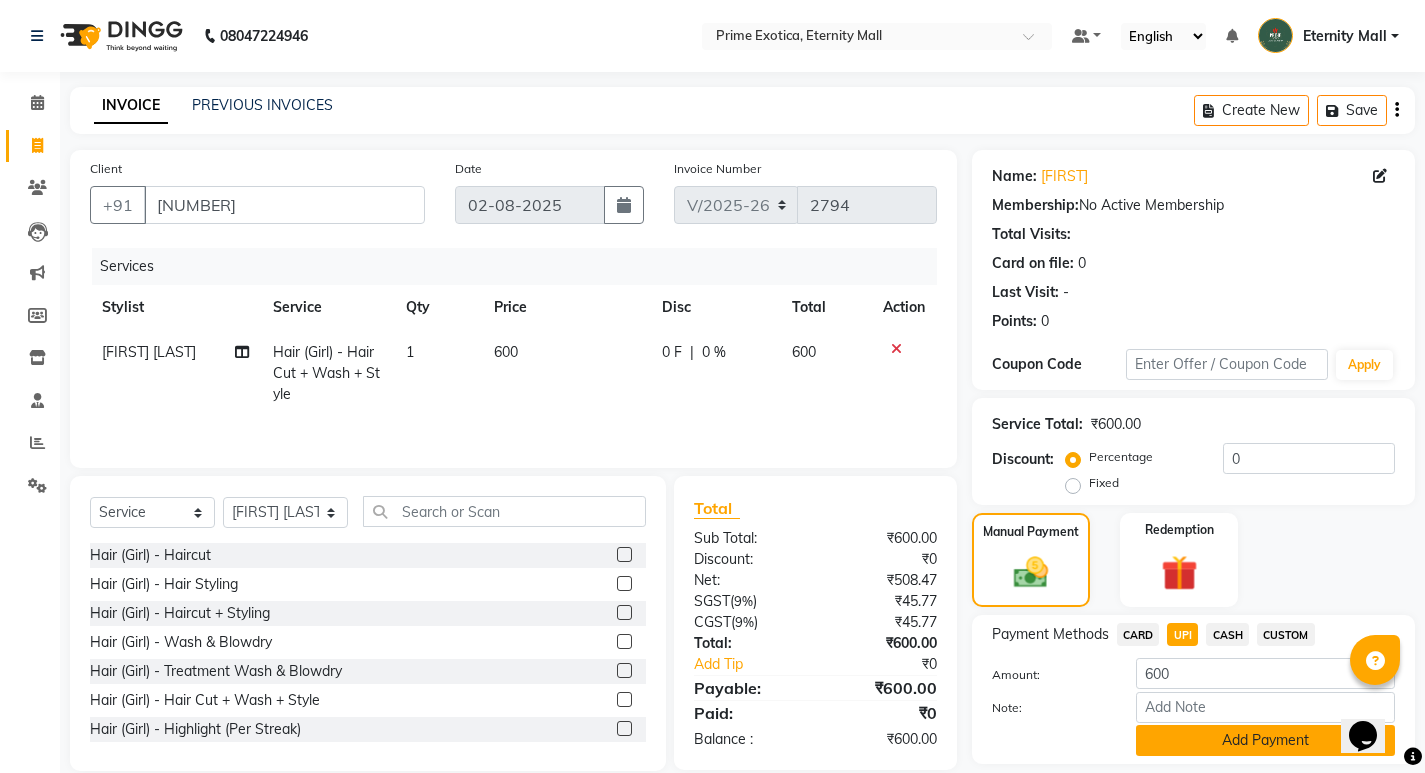 click on "Add Payment" 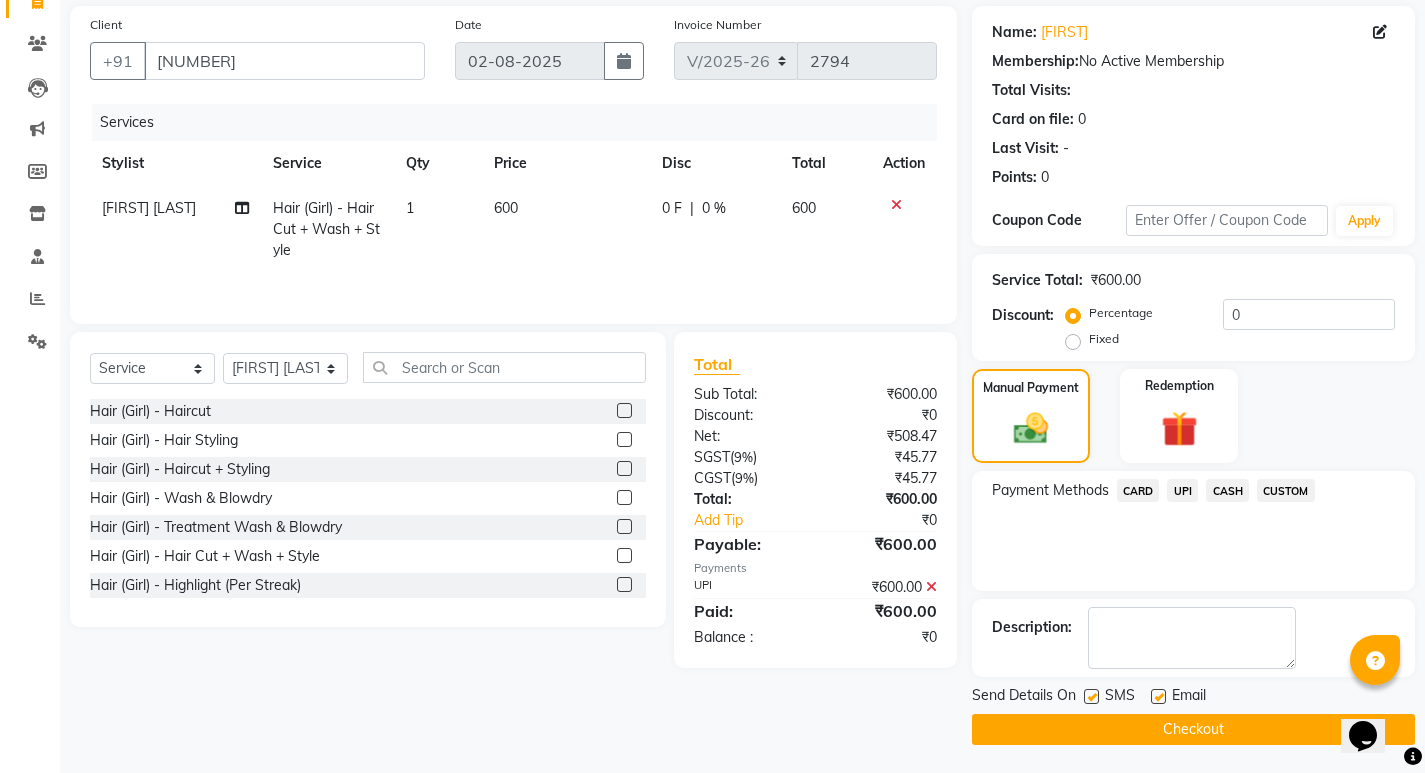 scroll, scrollTop: 146, scrollLeft: 0, axis: vertical 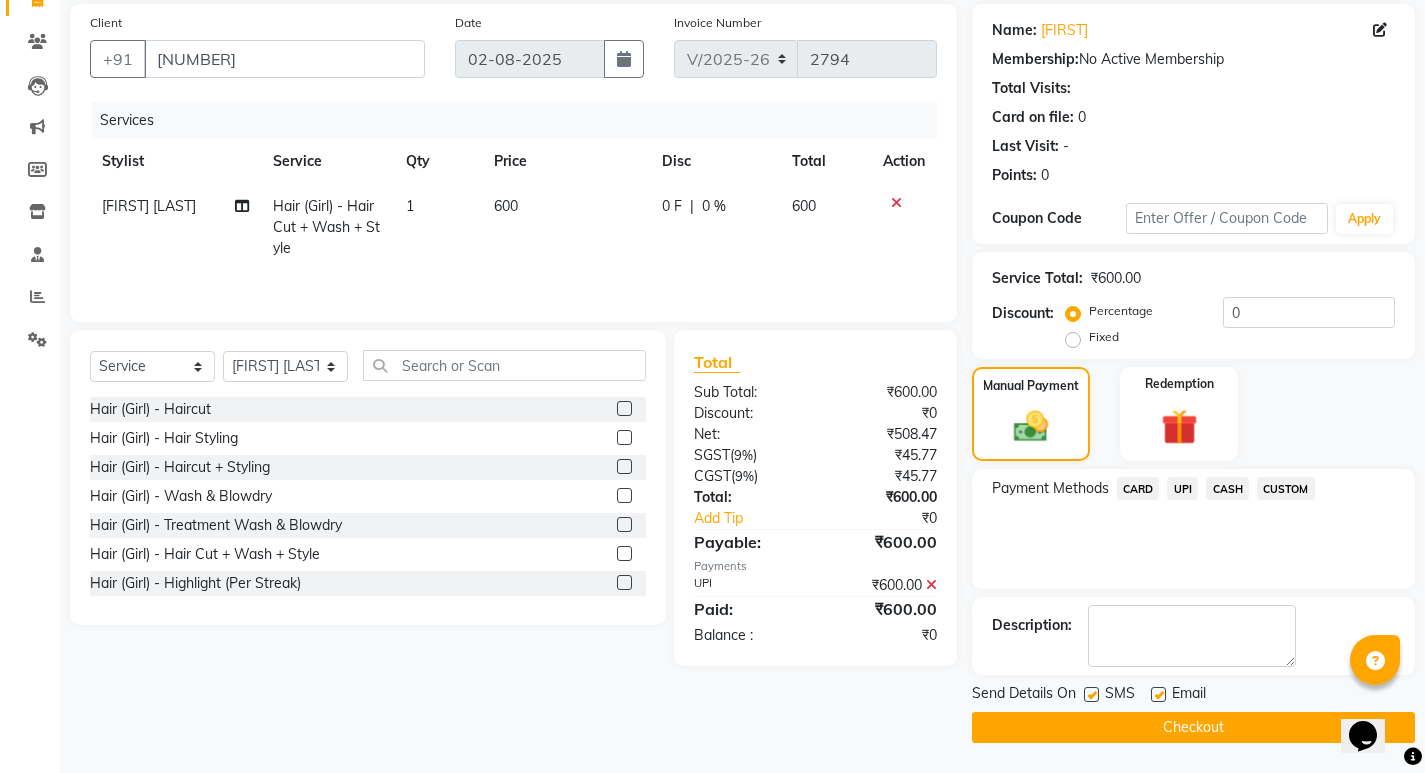click on "Checkout" 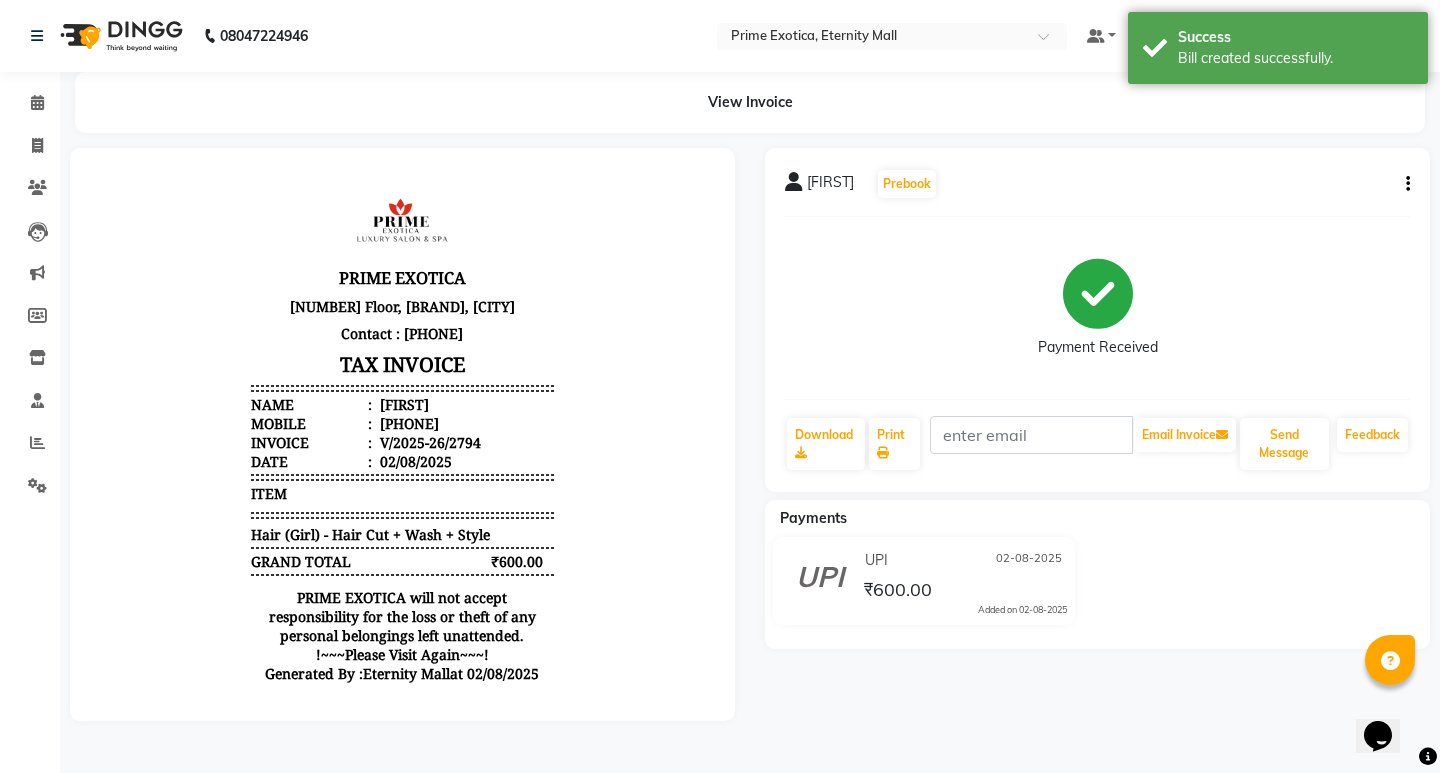 scroll, scrollTop: 0, scrollLeft: 0, axis: both 